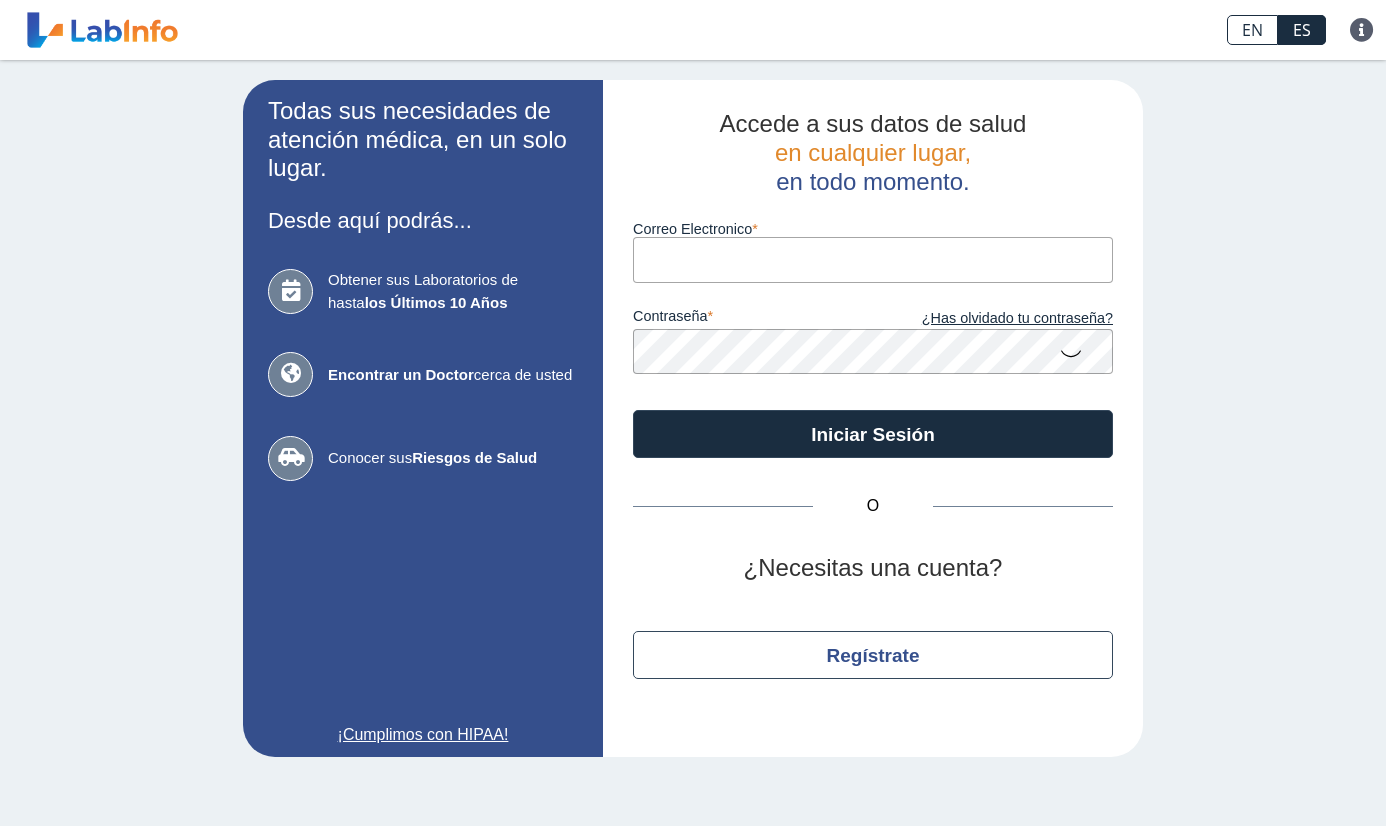 scroll, scrollTop: 0, scrollLeft: 0, axis: both 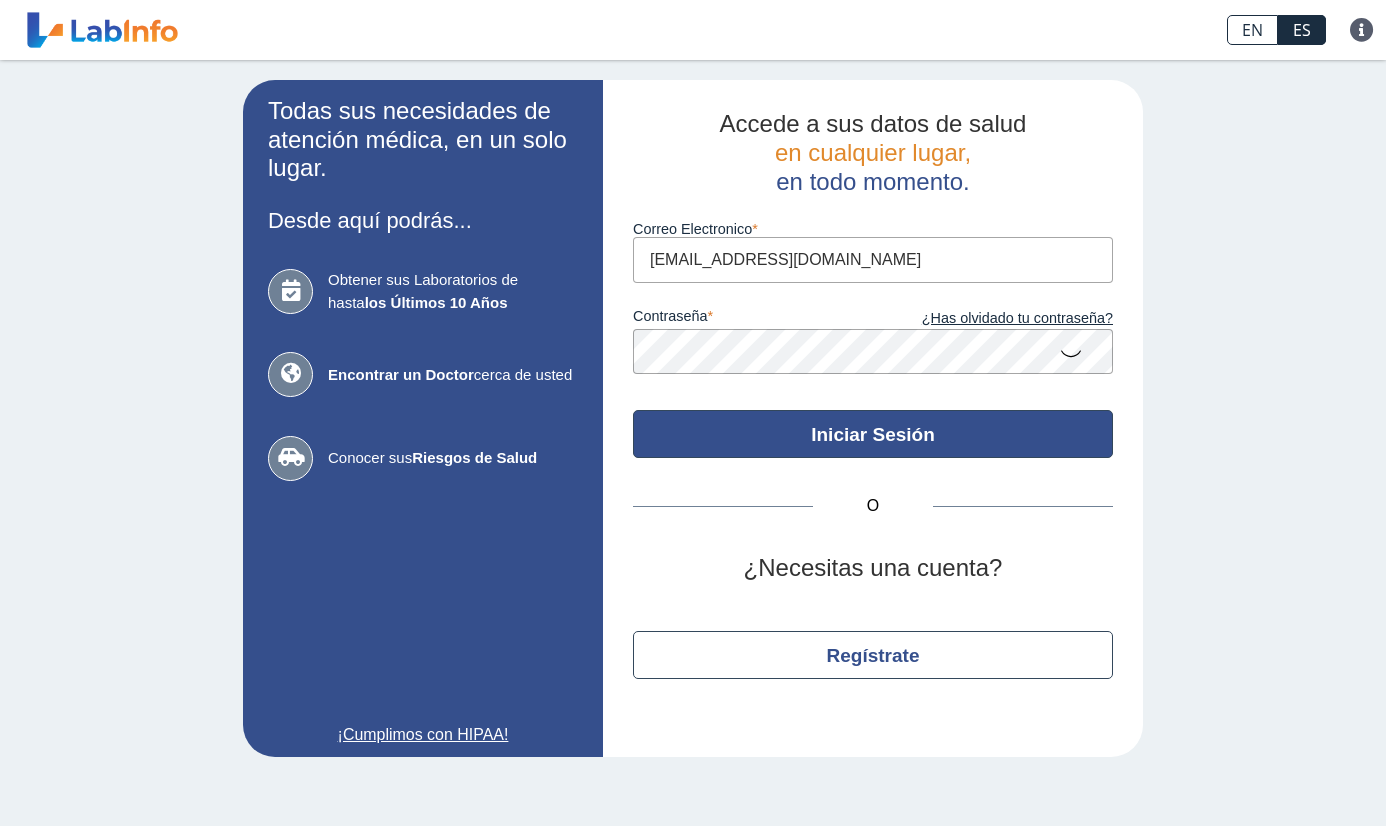 click on "Iniciar Sesión" 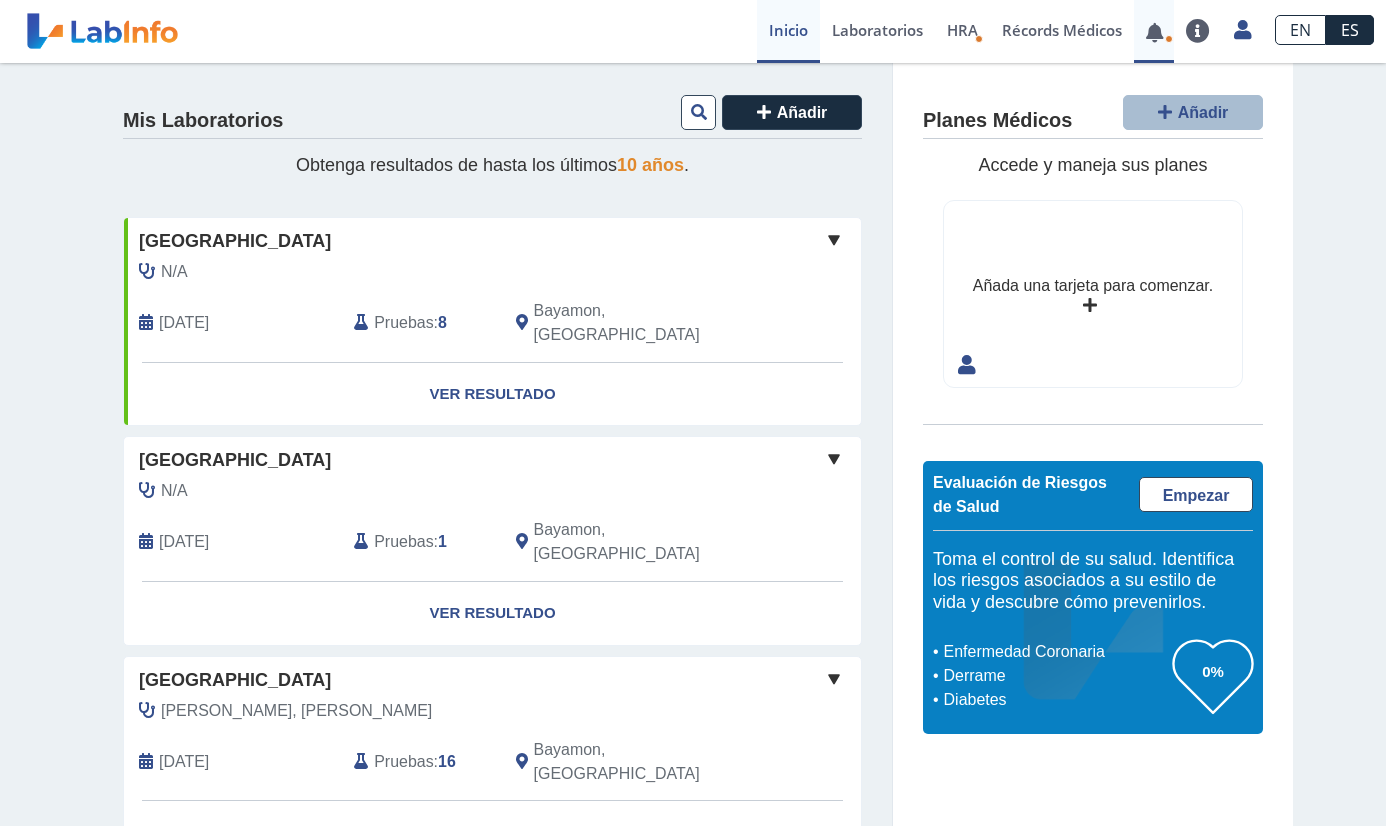 click at bounding box center (1154, 32) 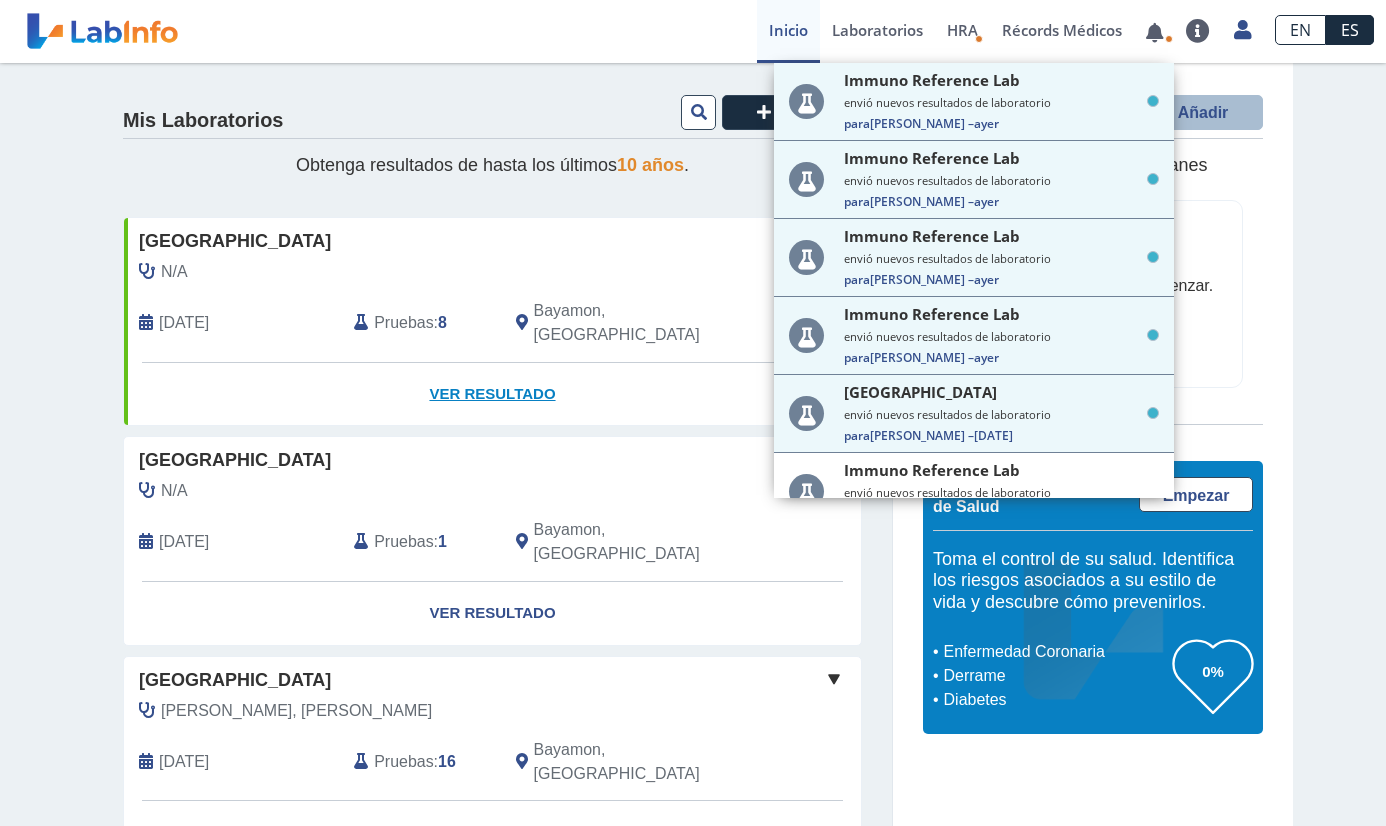 click on "Ver Resultado" 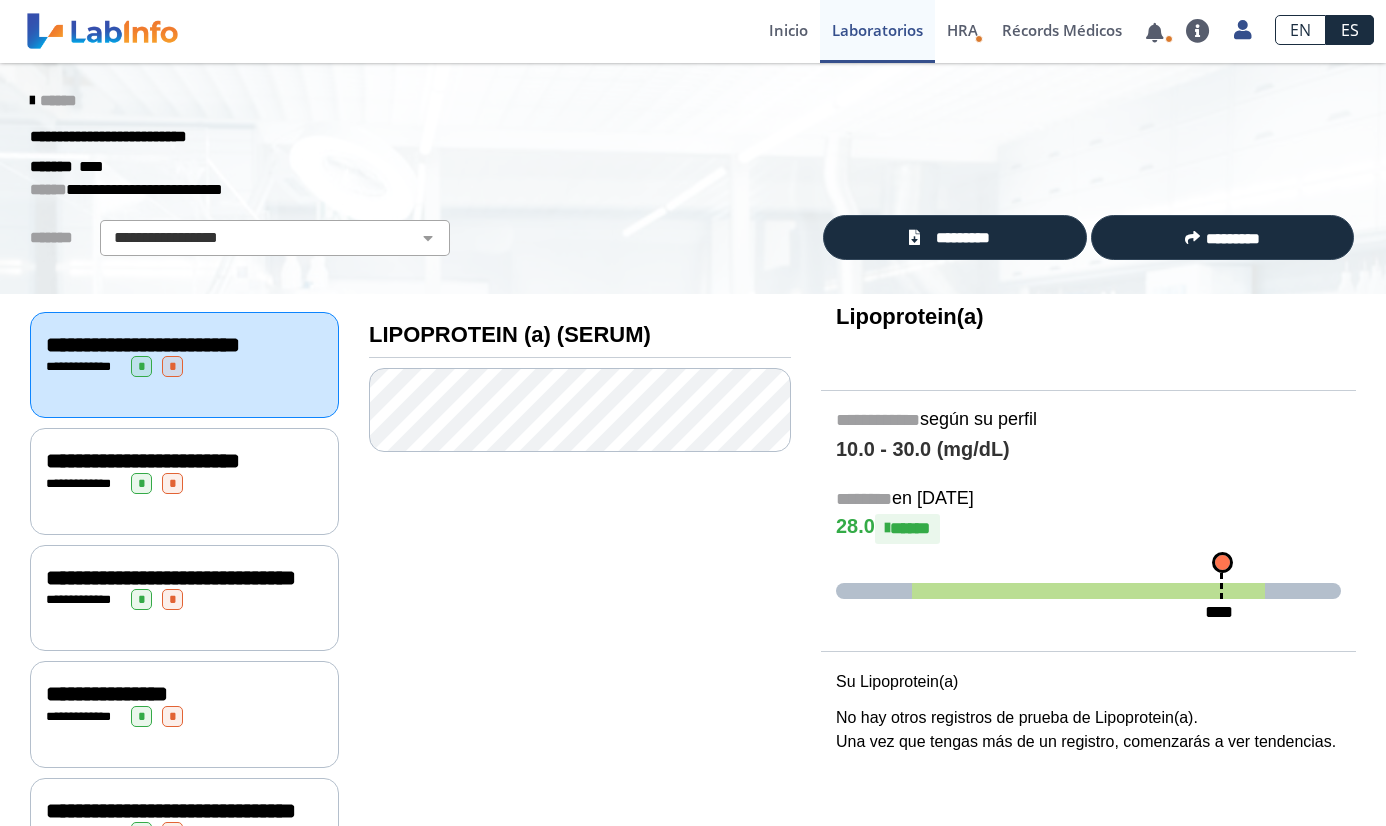 scroll, scrollTop: 0, scrollLeft: 0, axis: both 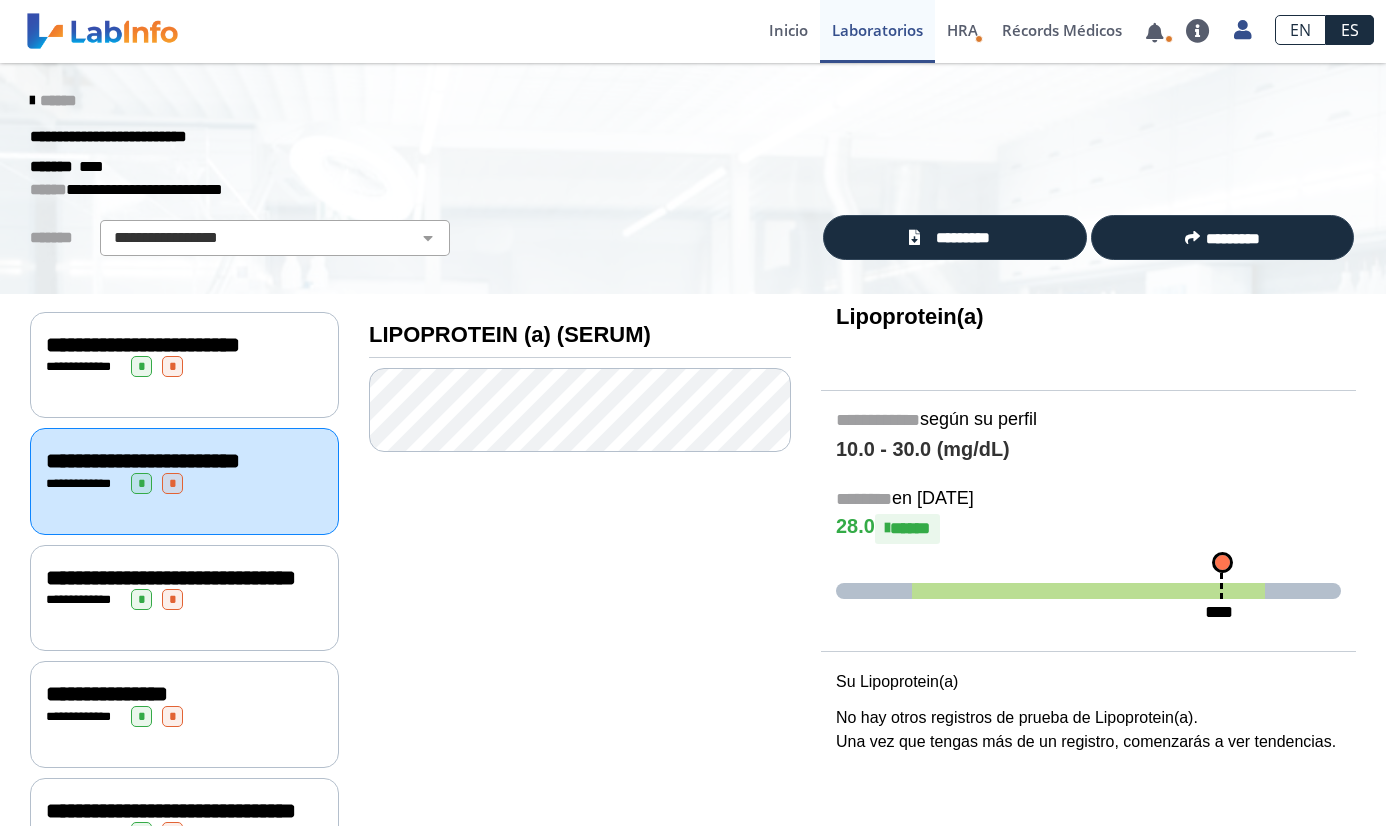 click on "**********" 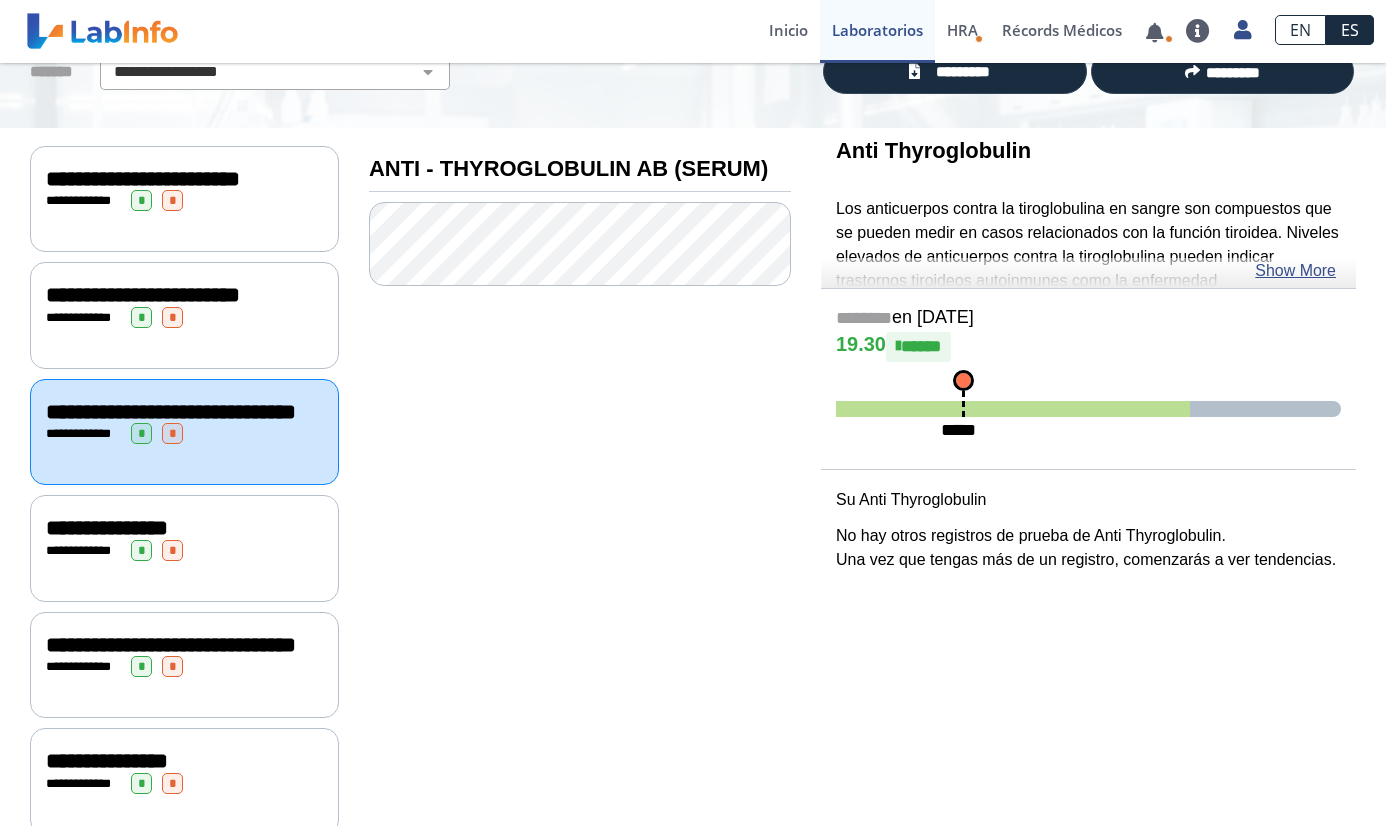 scroll, scrollTop: 169, scrollLeft: 0, axis: vertical 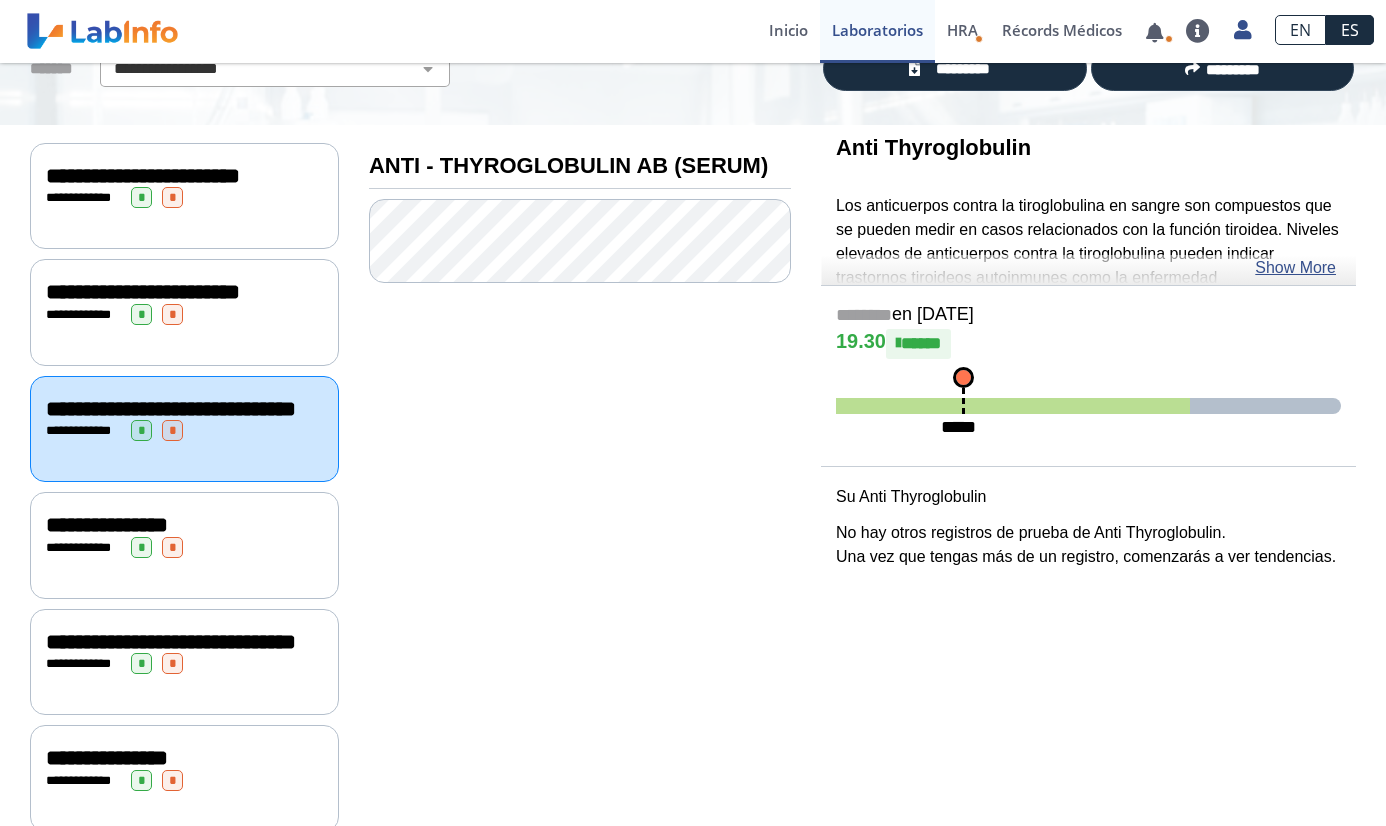 click on "**********" 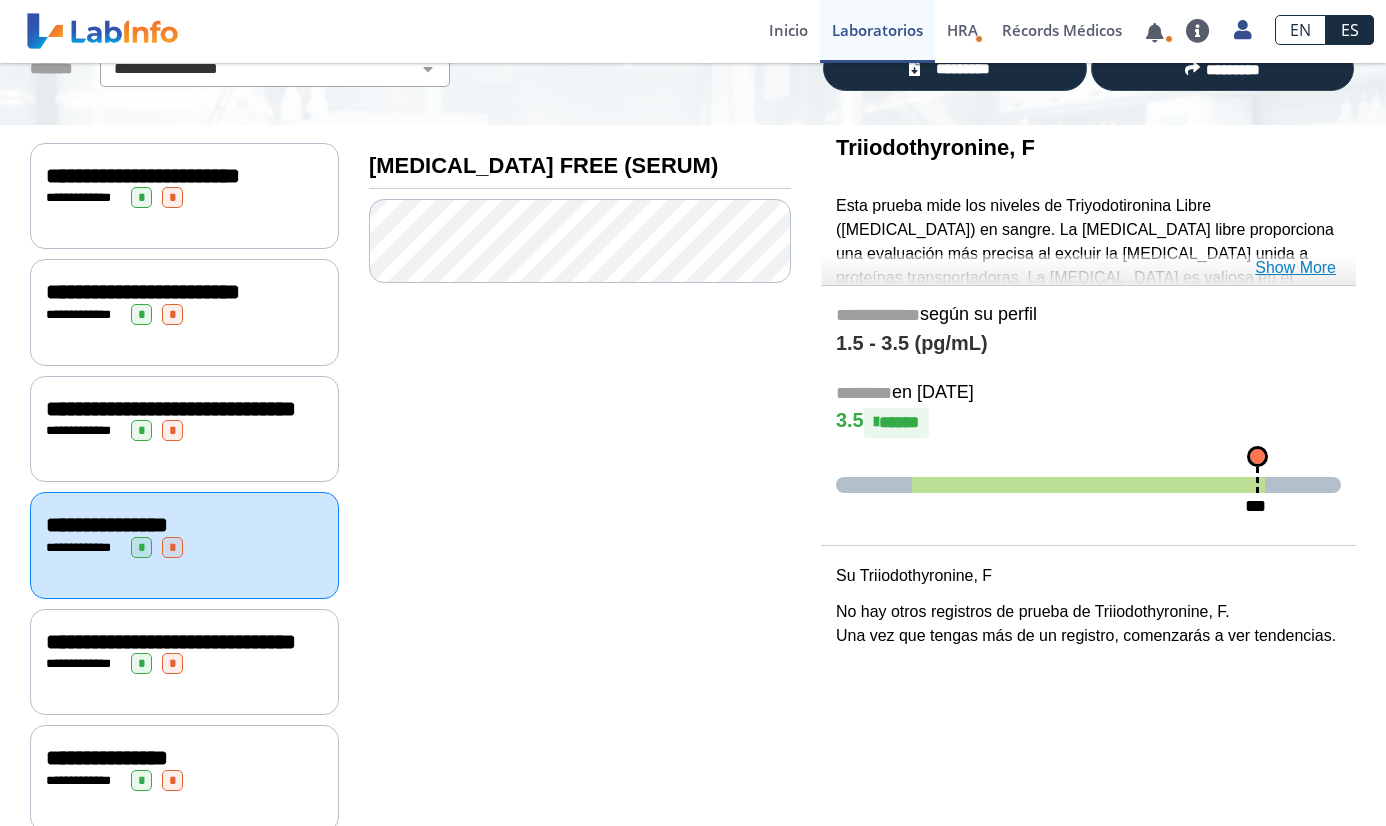 click on "Show More" 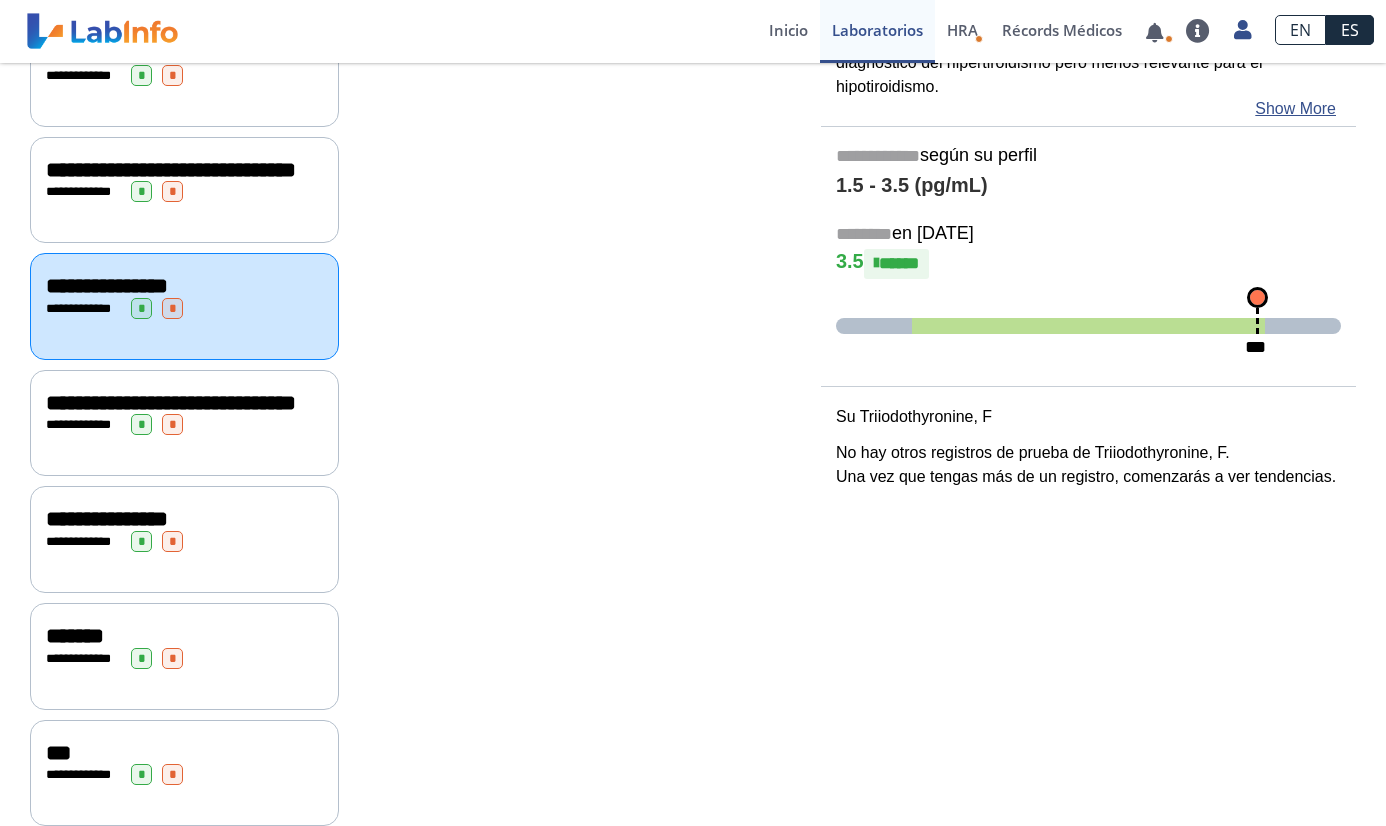scroll, scrollTop: 427, scrollLeft: 0, axis: vertical 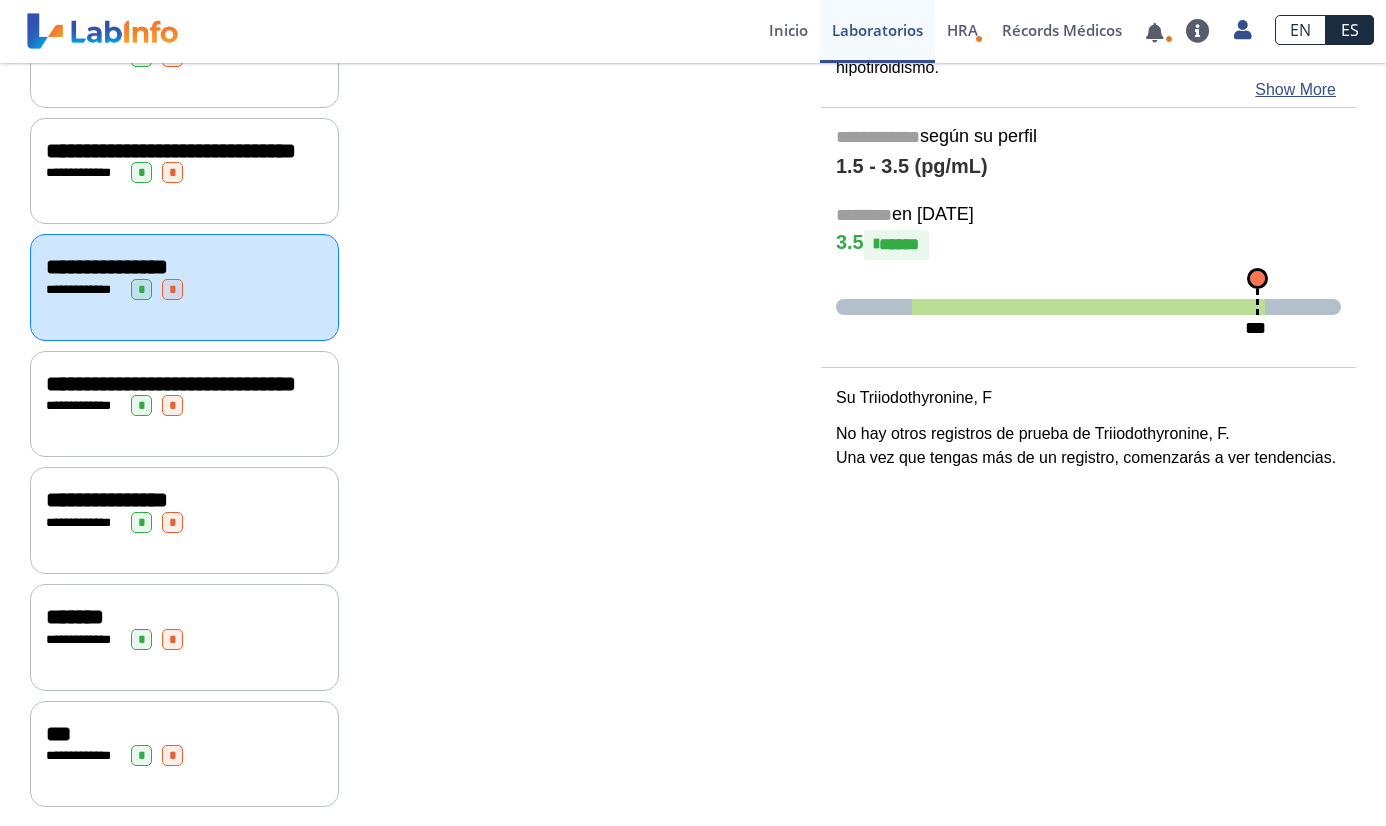 click on "**********" 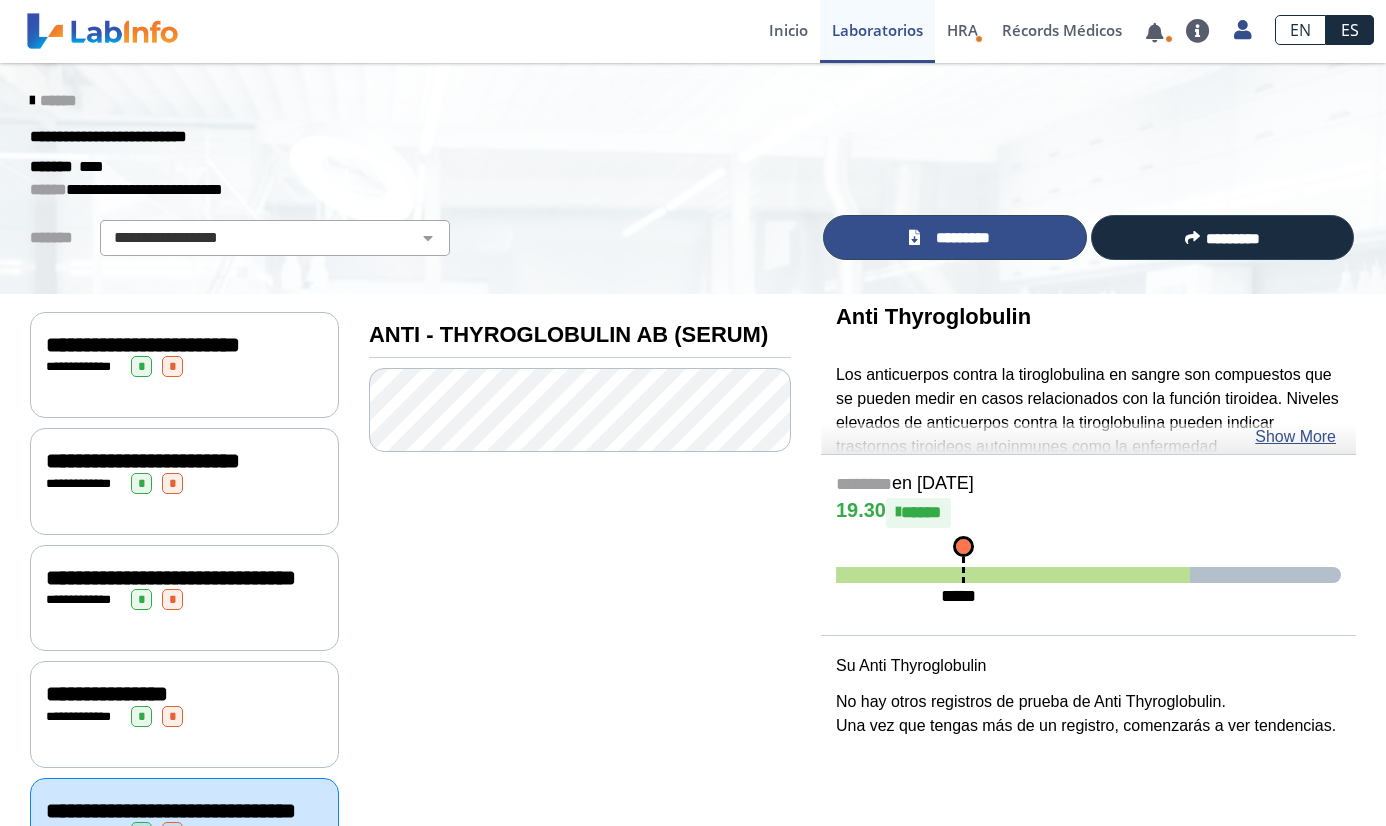 scroll, scrollTop: 0, scrollLeft: 0, axis: both 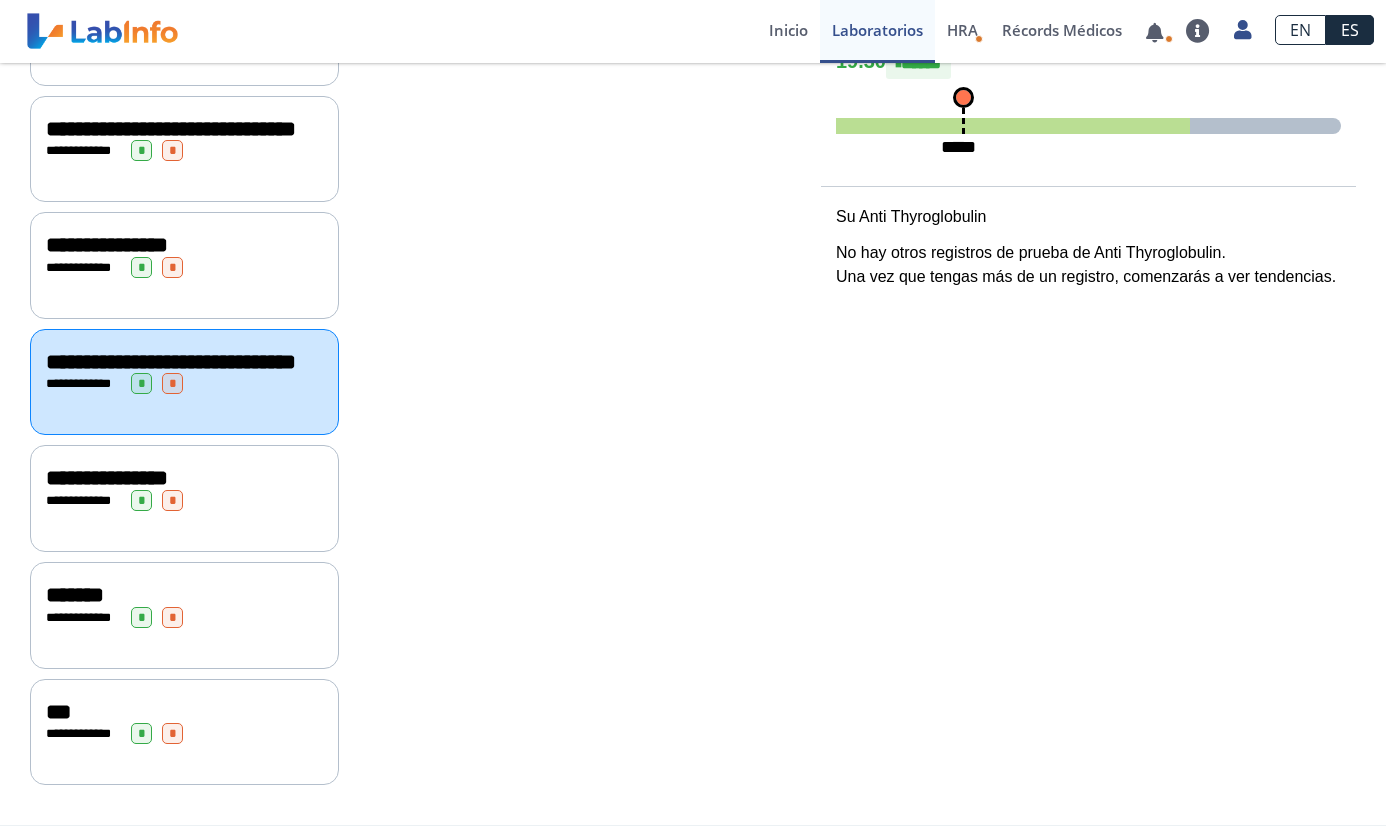 click on "**********" 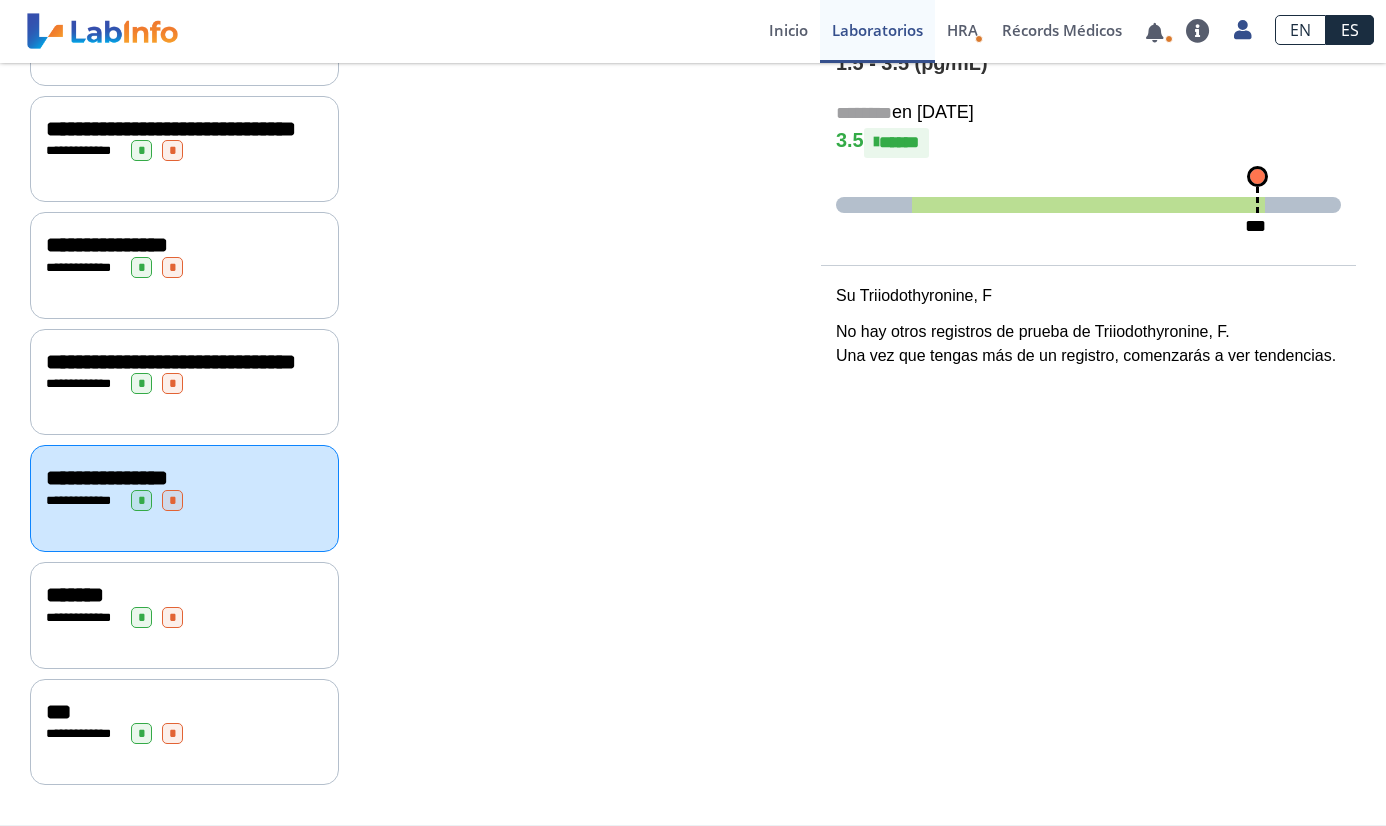 scroll, scrollTop: 511, scrollLeft: 0, axis: vertical 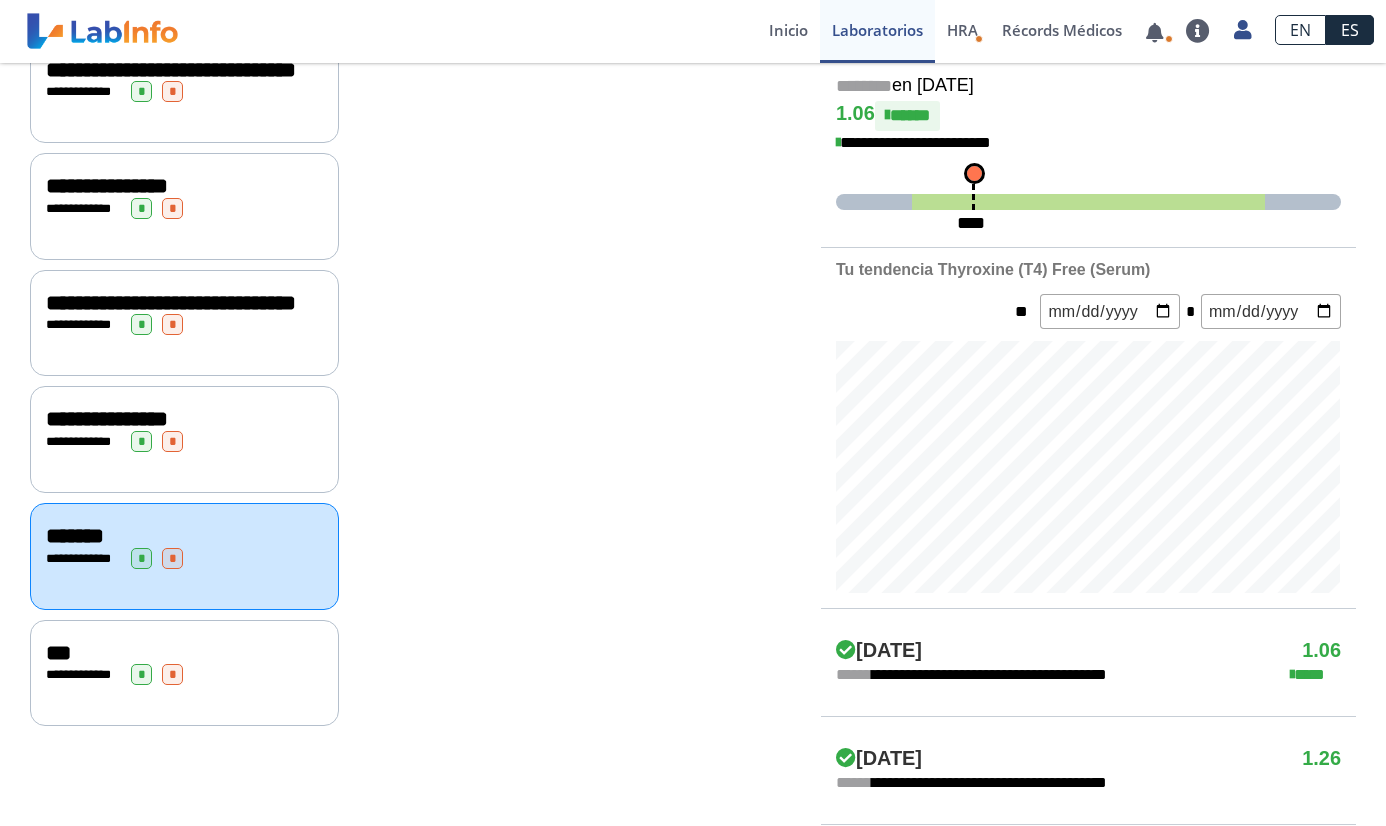 drag, startPoint x: 269, startPoint y: 729, endPoint x: 256, endPoint y: 729, distance: 13 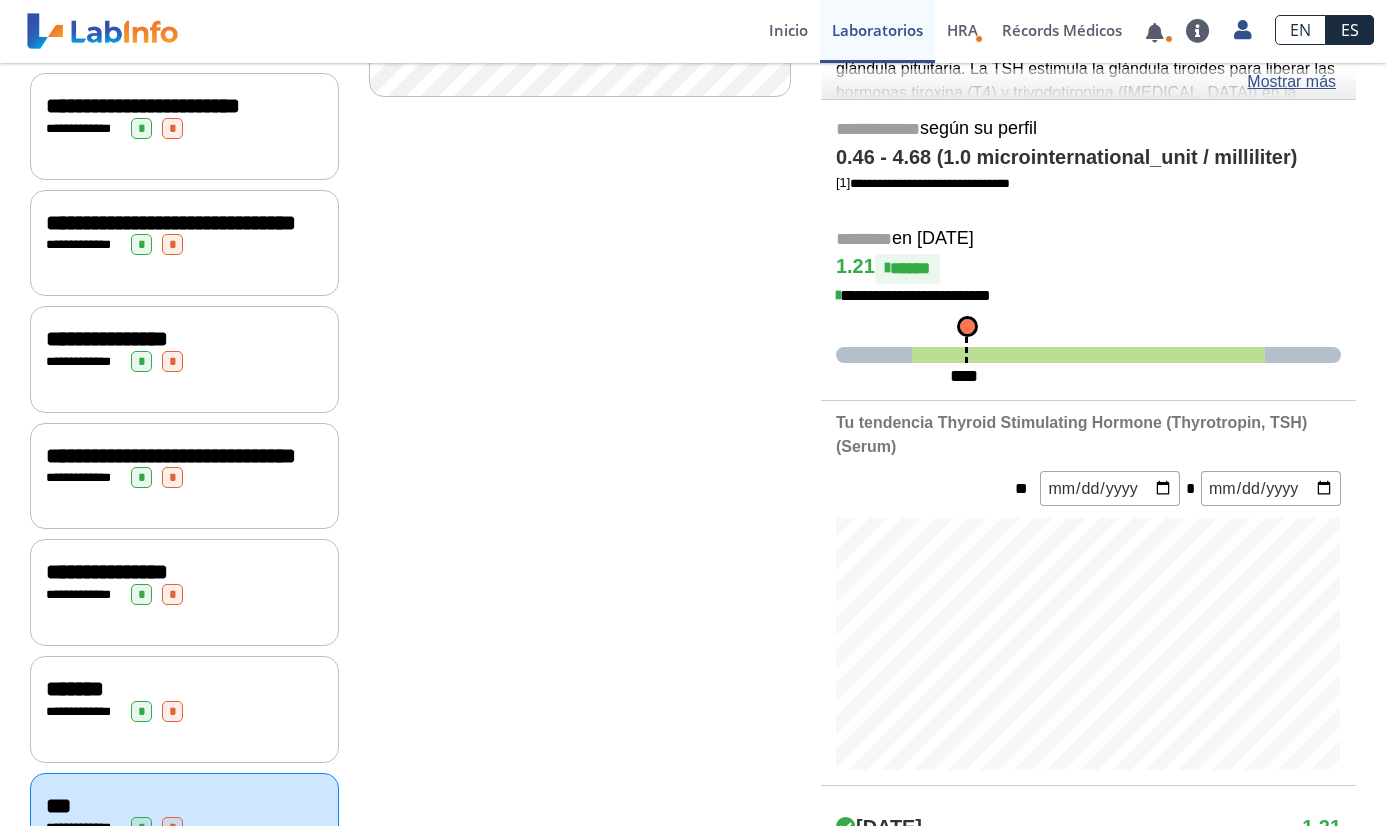 scroll, scrollTop: 351, scrollLeft: 0, axis: vertical 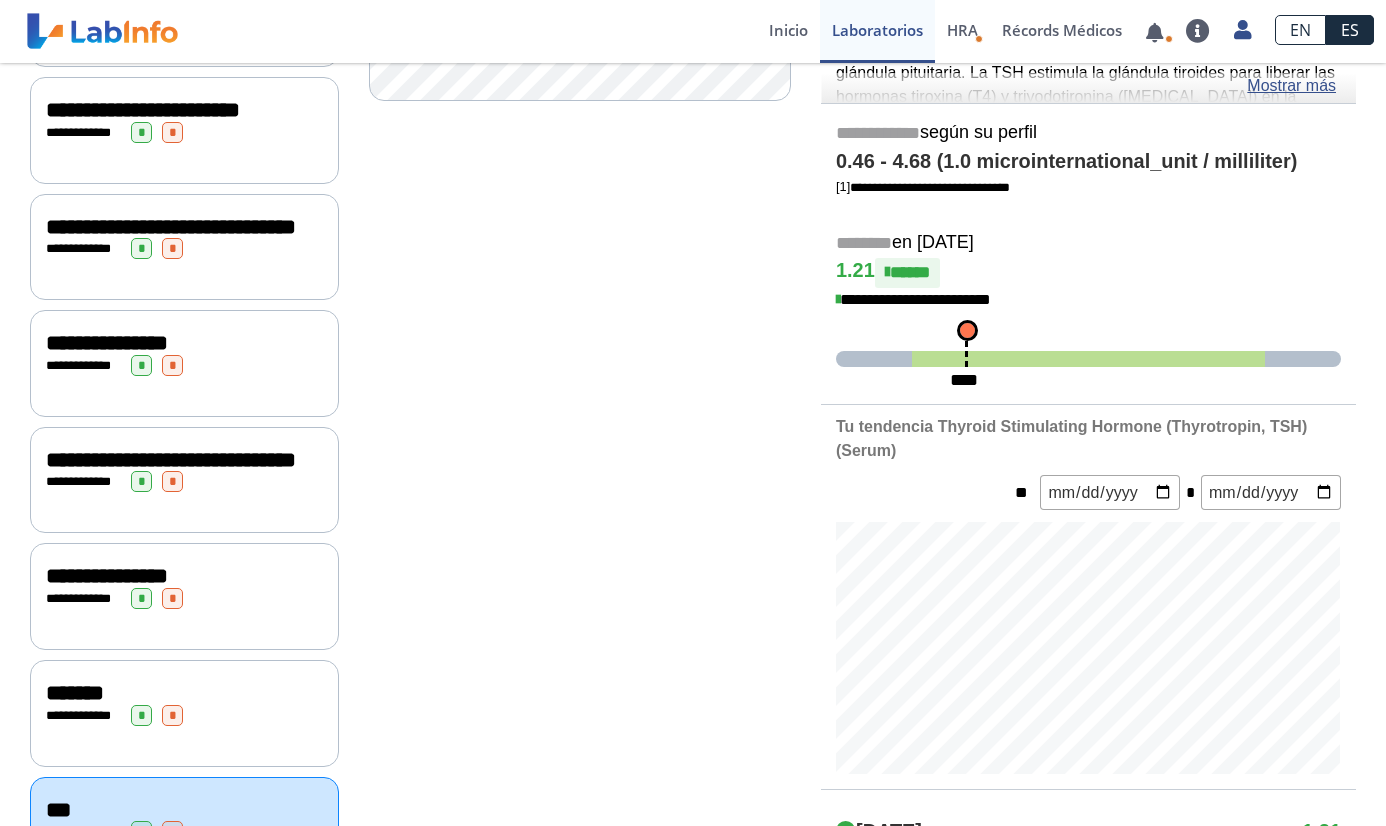 click at bounding box center [1110, 492] 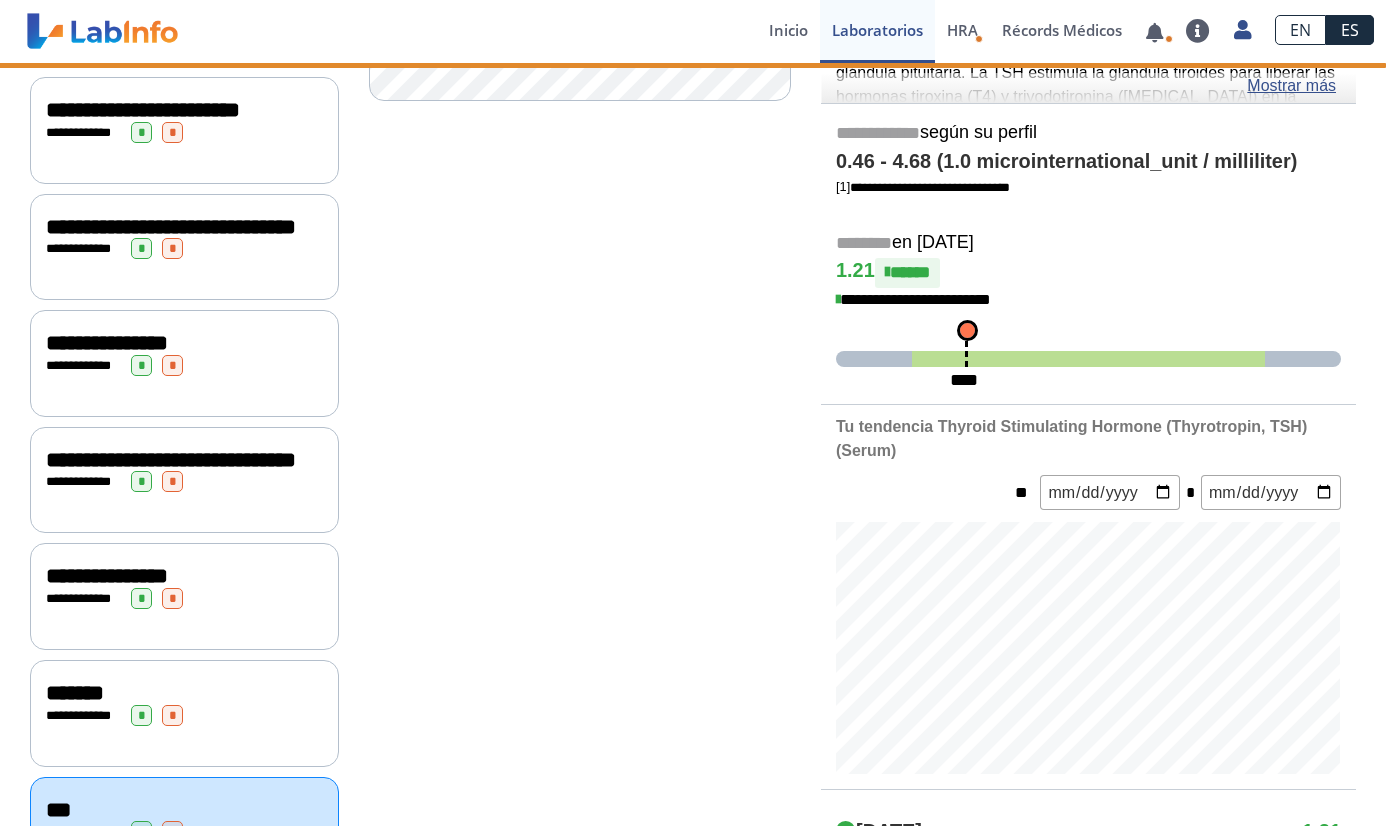 type on "[DATE]" 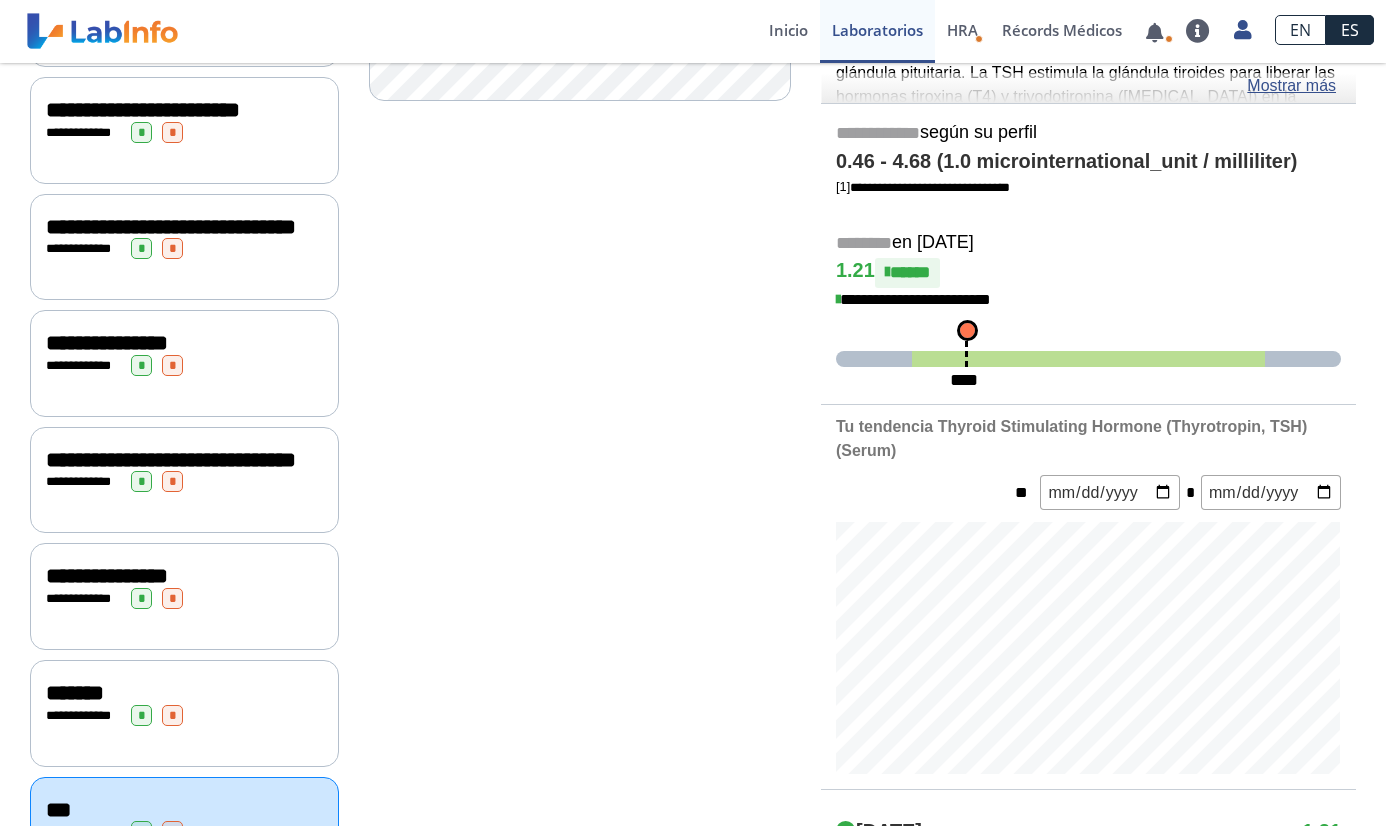 click on "**********" 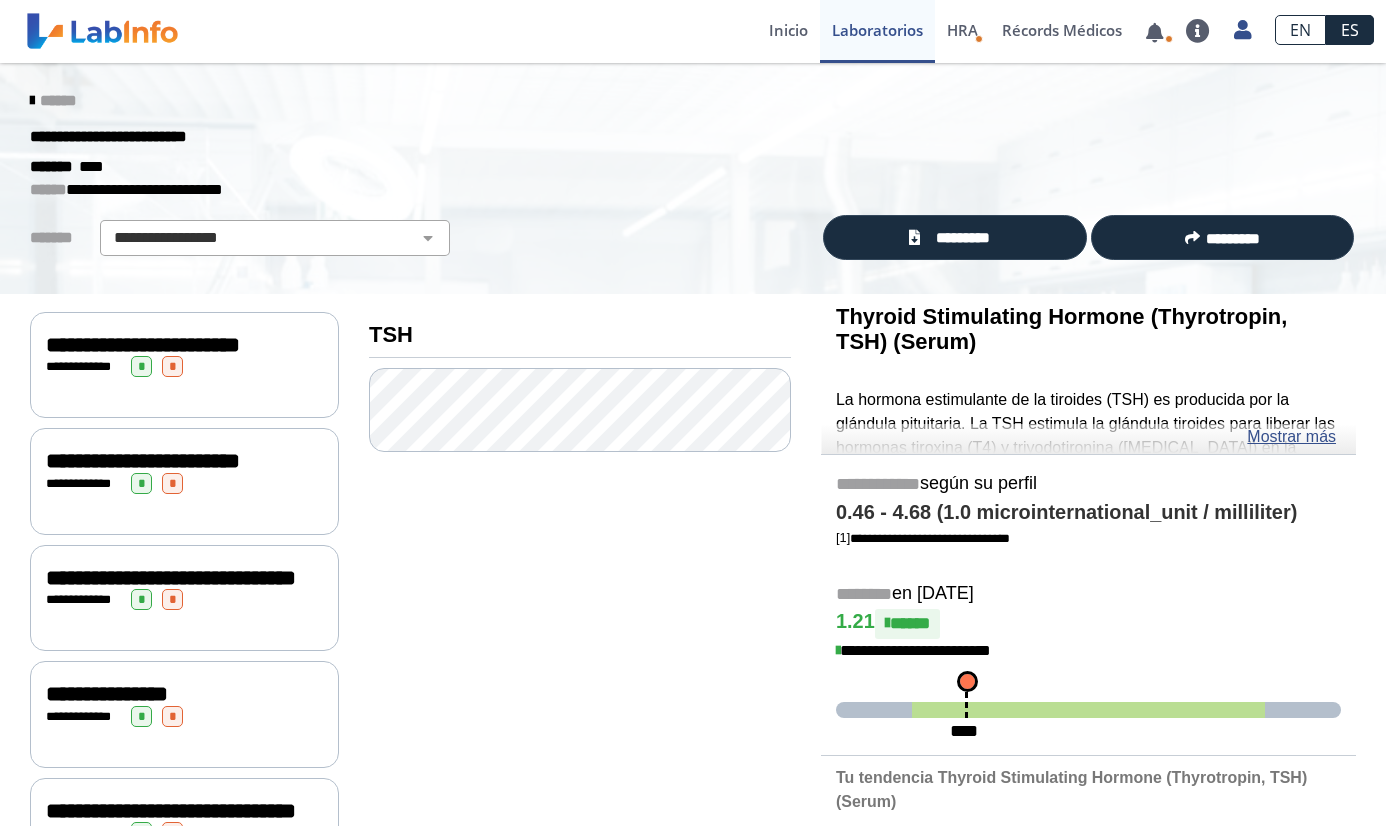 scroll, scrollTop: 0, scrollLeft: 0, axis: both 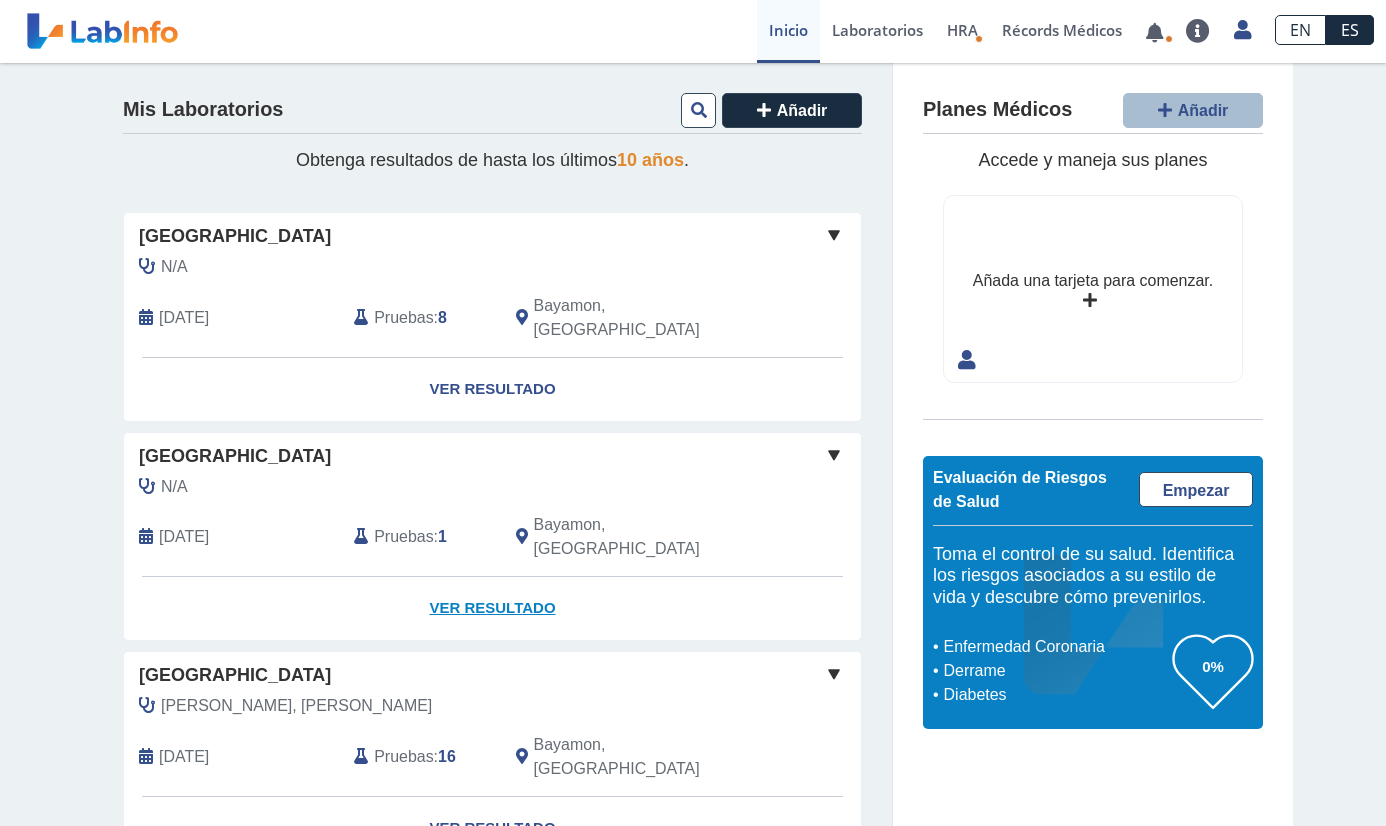 click on "Ver Resultado" 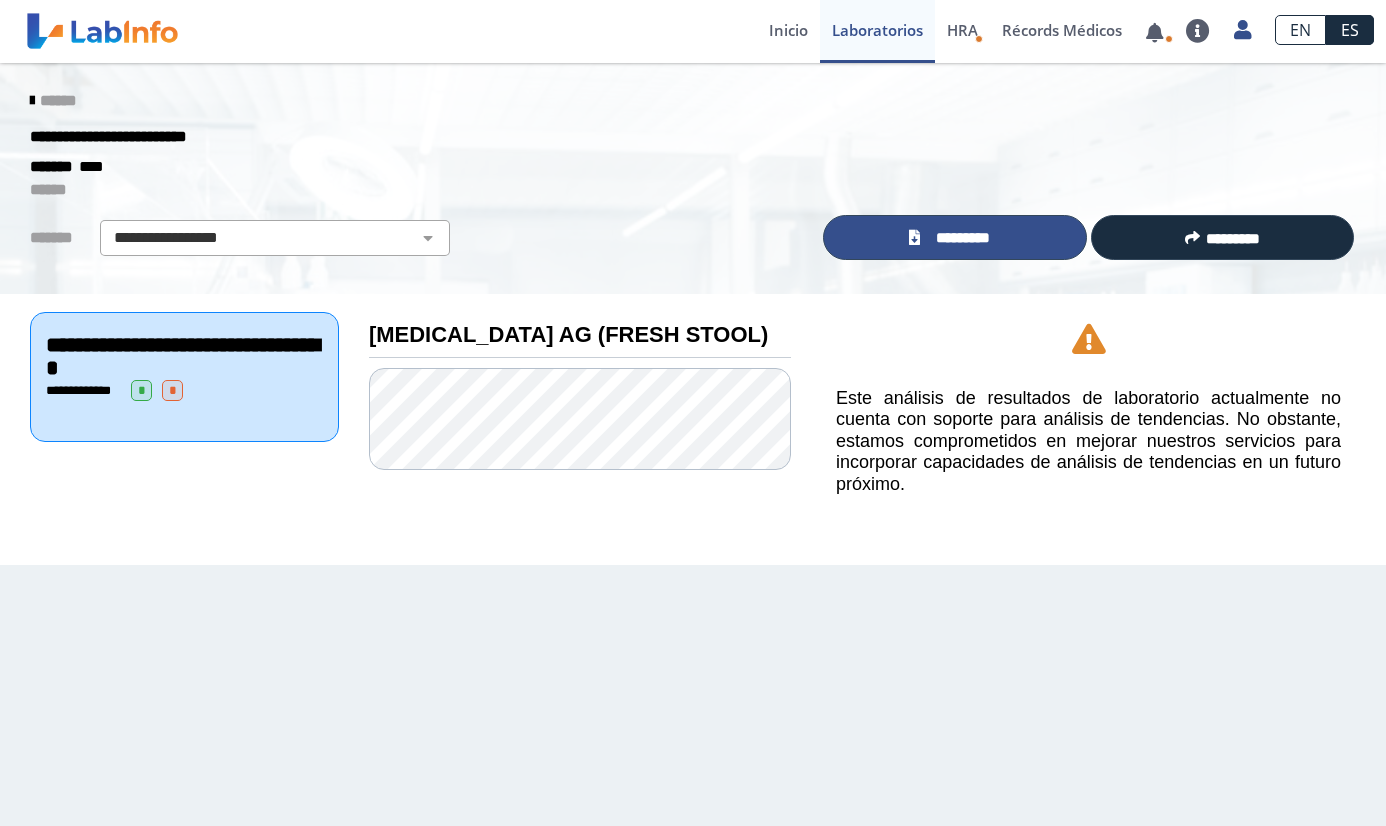 click on "*********" 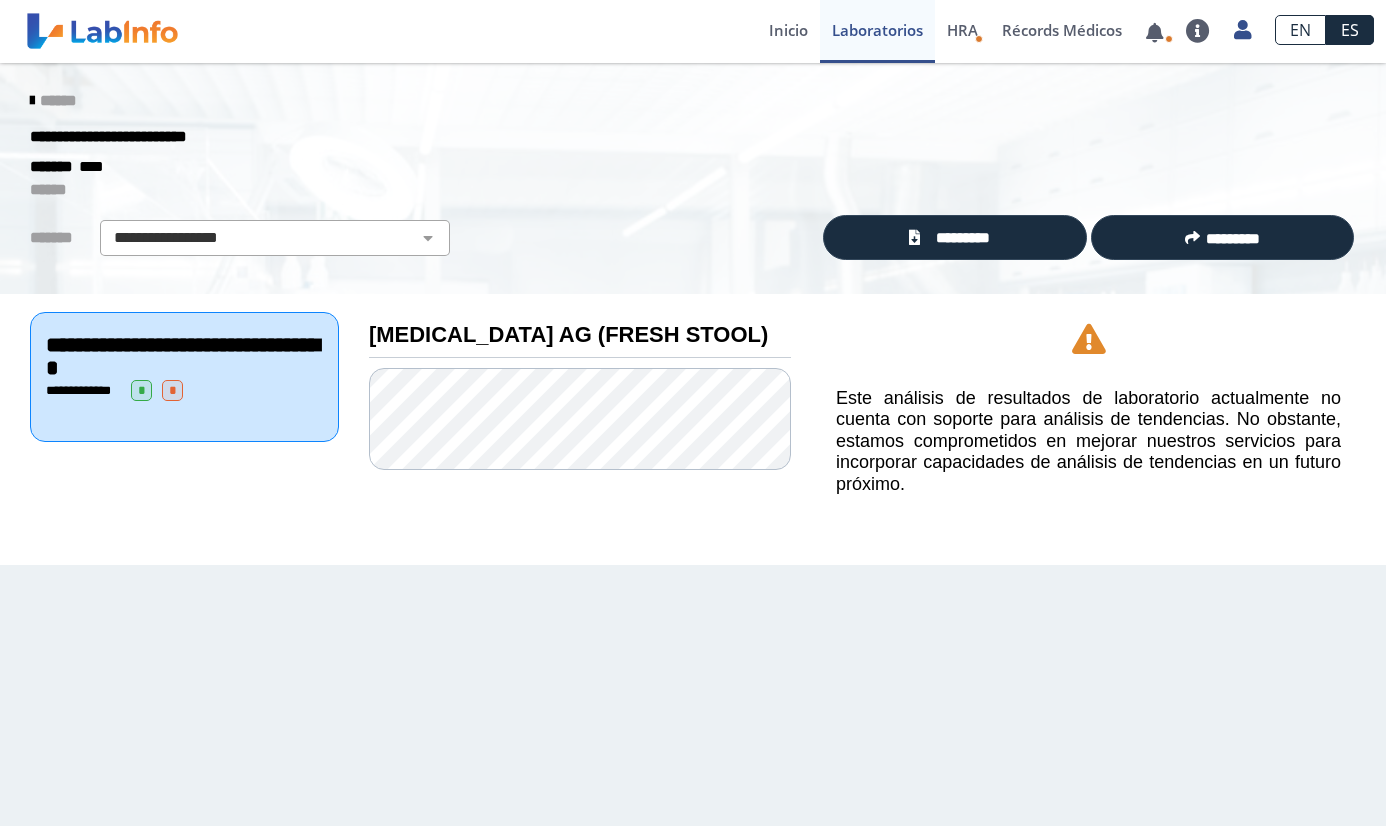 click 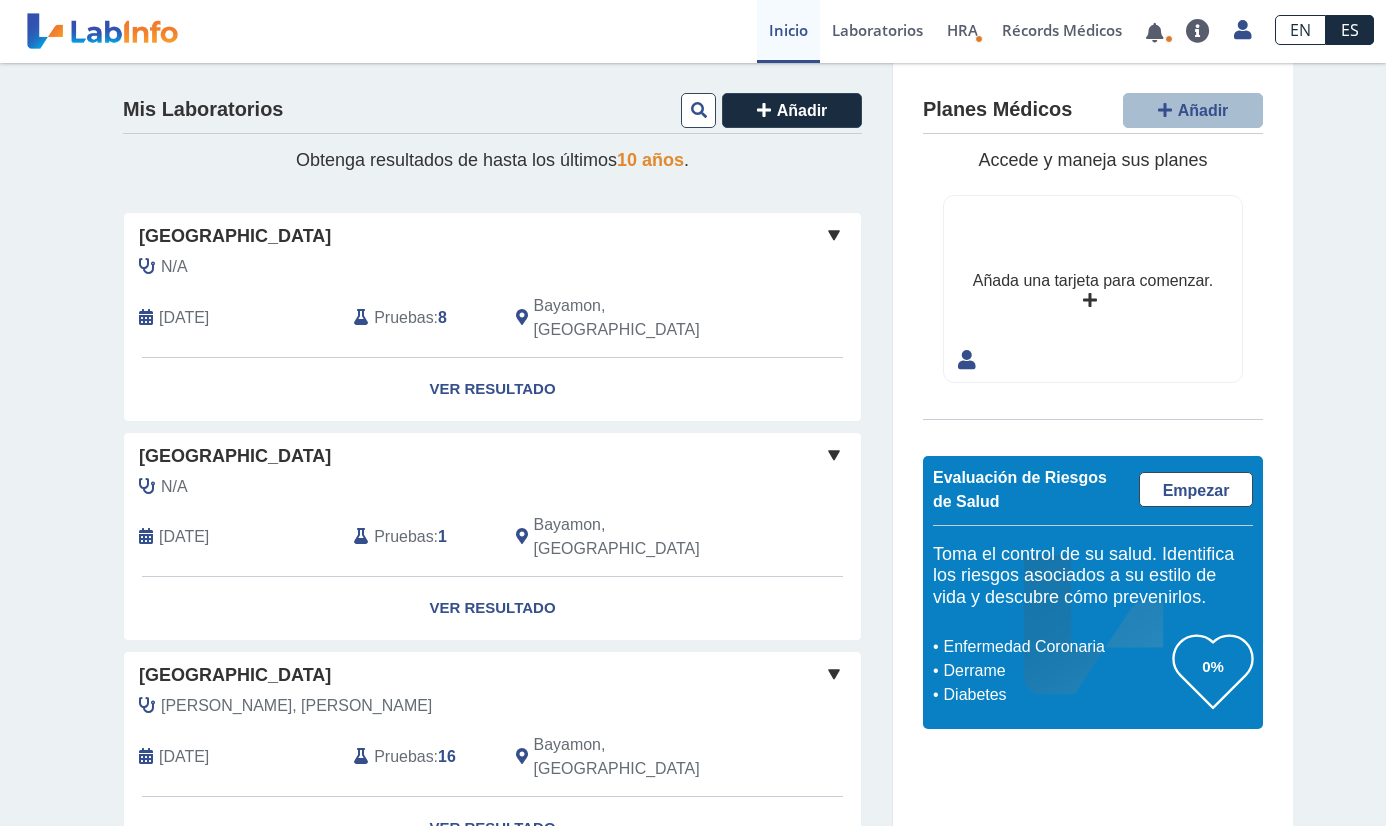 click on "Mis Laboratorios Añadir Obtenga resultados de hasta los últimos  10 años . [GEOGRAPHIC_DATA]  N/A   [DATE] Pruebas :  8  Bayamon, [GEOGRAPHIC_DATA]   Yo   Yo  Ver Resultado [GEOGRAPHIC_DATA]  N/A   [DATE] Pruebas :  1  Bayamon, [GEOGRAPHIC_DATA]   Yo   Yo  Ver Resultado [GEOGRAPHIC_DATA] [PERSON_NAME], [PERSON_NAME]   [DATE] Pruebas :  16  Bayamon, [GEOGRAPHIC_DATA]   Yo   Yo  Ver Resultado Laboratorio Clínico [PERSON_NAME],   [DATE] Pruebas :  1  Bayamon, [GEOGRAPHIC_DATA]   Yo   Yo  Ver Resultado Metro Pavia Clinic Bayamon  [PERSON_NAME] [PERSON_NAME]   [DATE] Pruebas :  10  Bayamon, PR   Yo   Yo  Ver Resultado Laboratorio Clínico [PERSON_NAME] [PERSON_NAME]   [DATE] Pruebas :  1  BAYAMON, PR   Yo   Yo  Ver Resultado SUBIR" 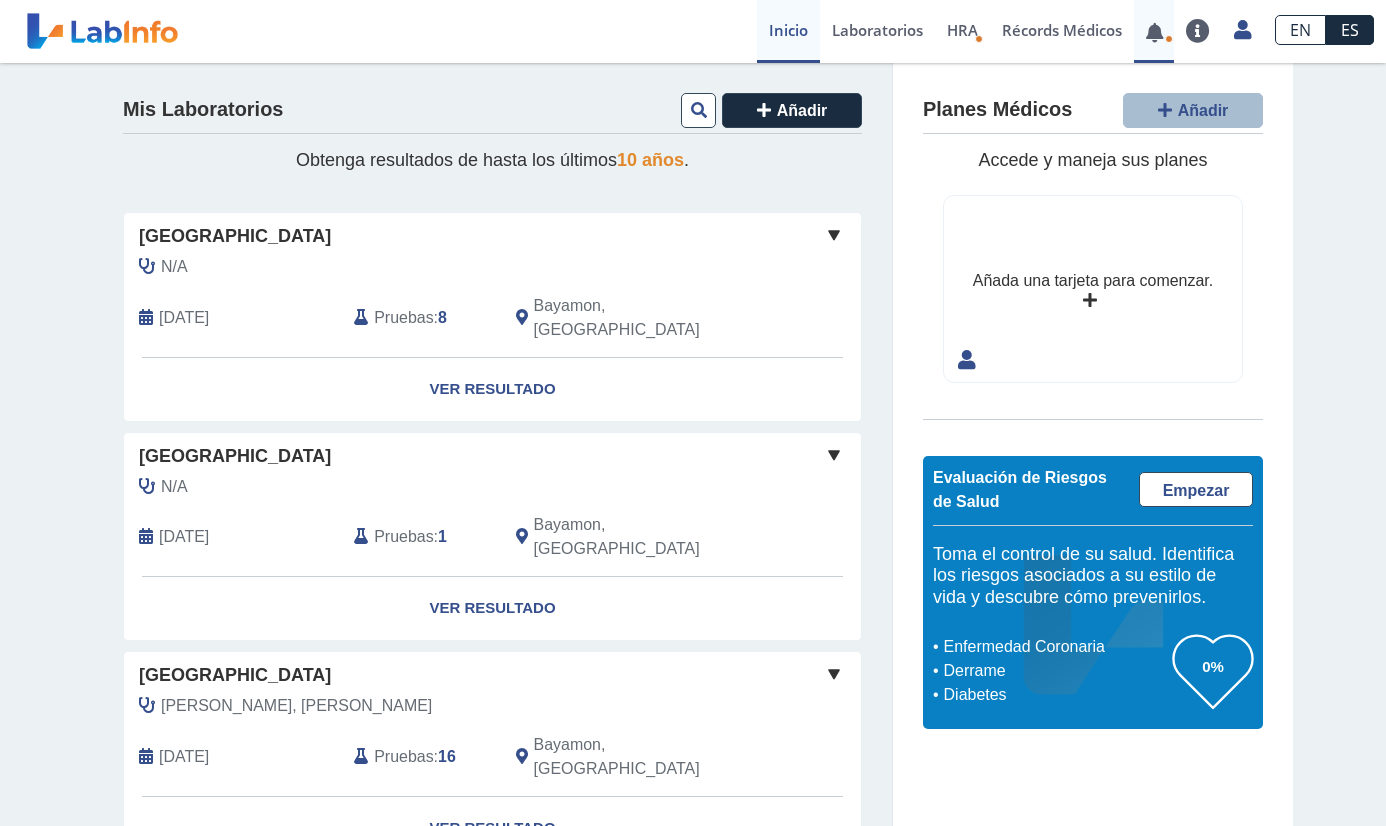 click at bounding box center (1154, 32) 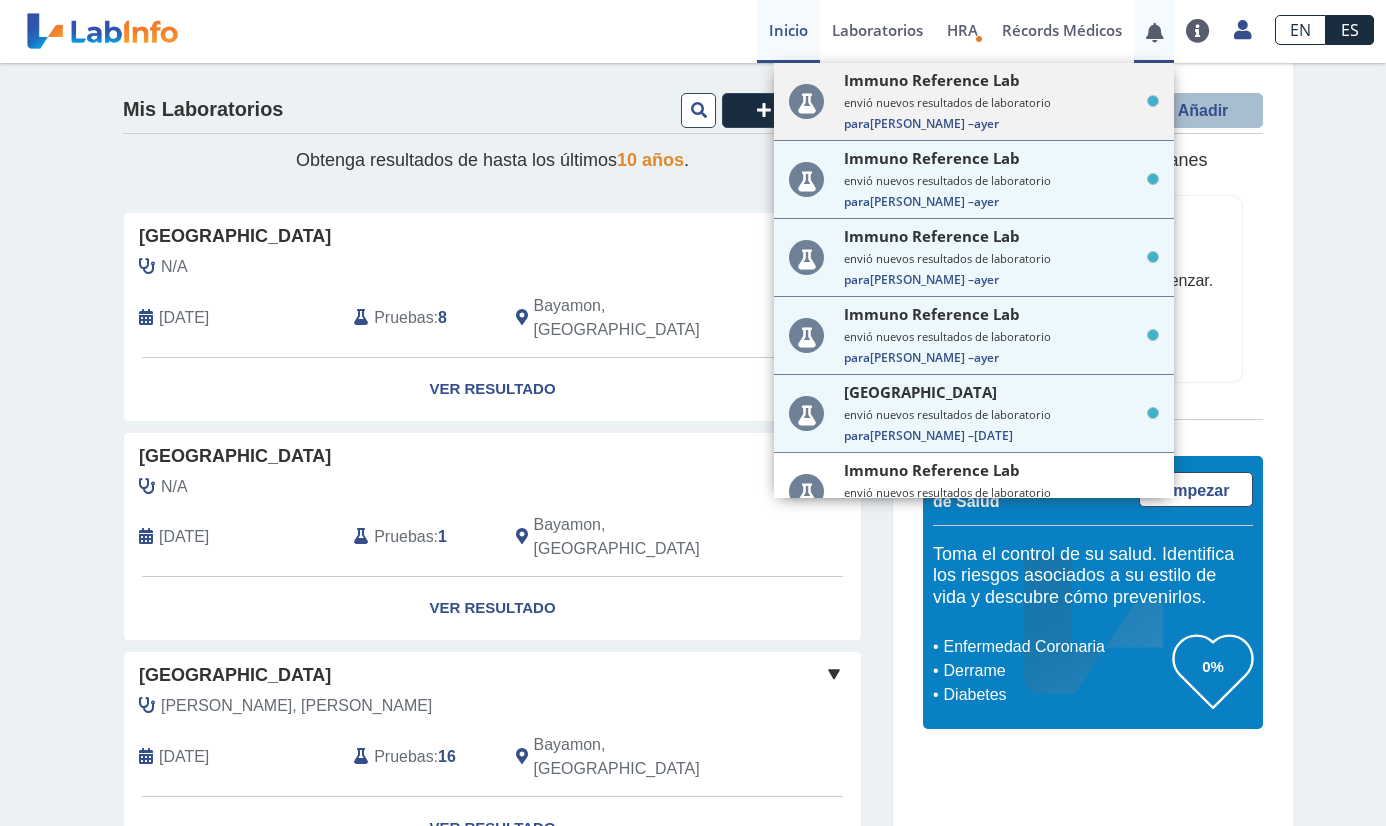 click on "Immuno Reference Lab  envió nuevos resultados de laboratorio Para  [PERSON_NAME] –  [PERSON_NAME]" at bounding box center (1001, 101) 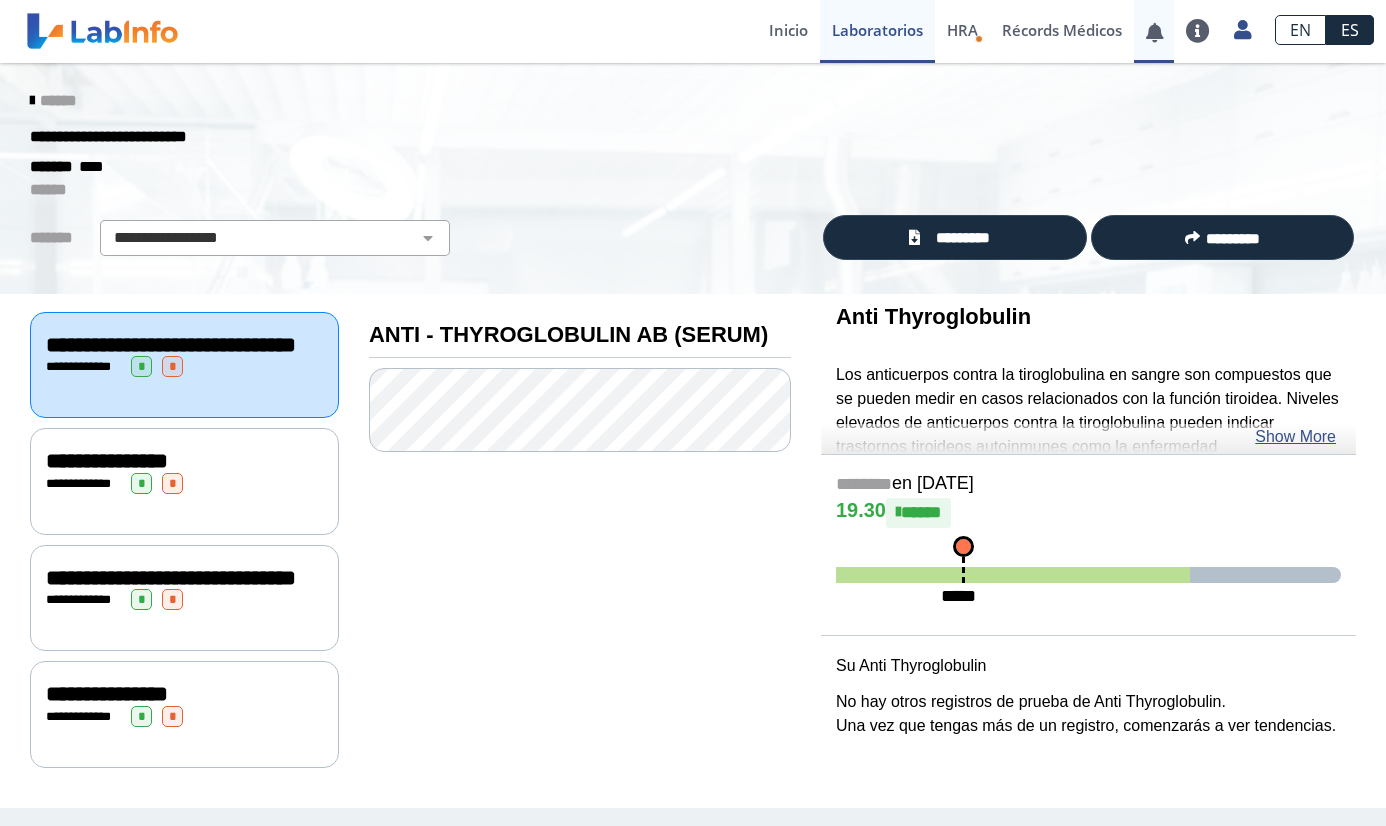 click at bounding box center (1154, 32) 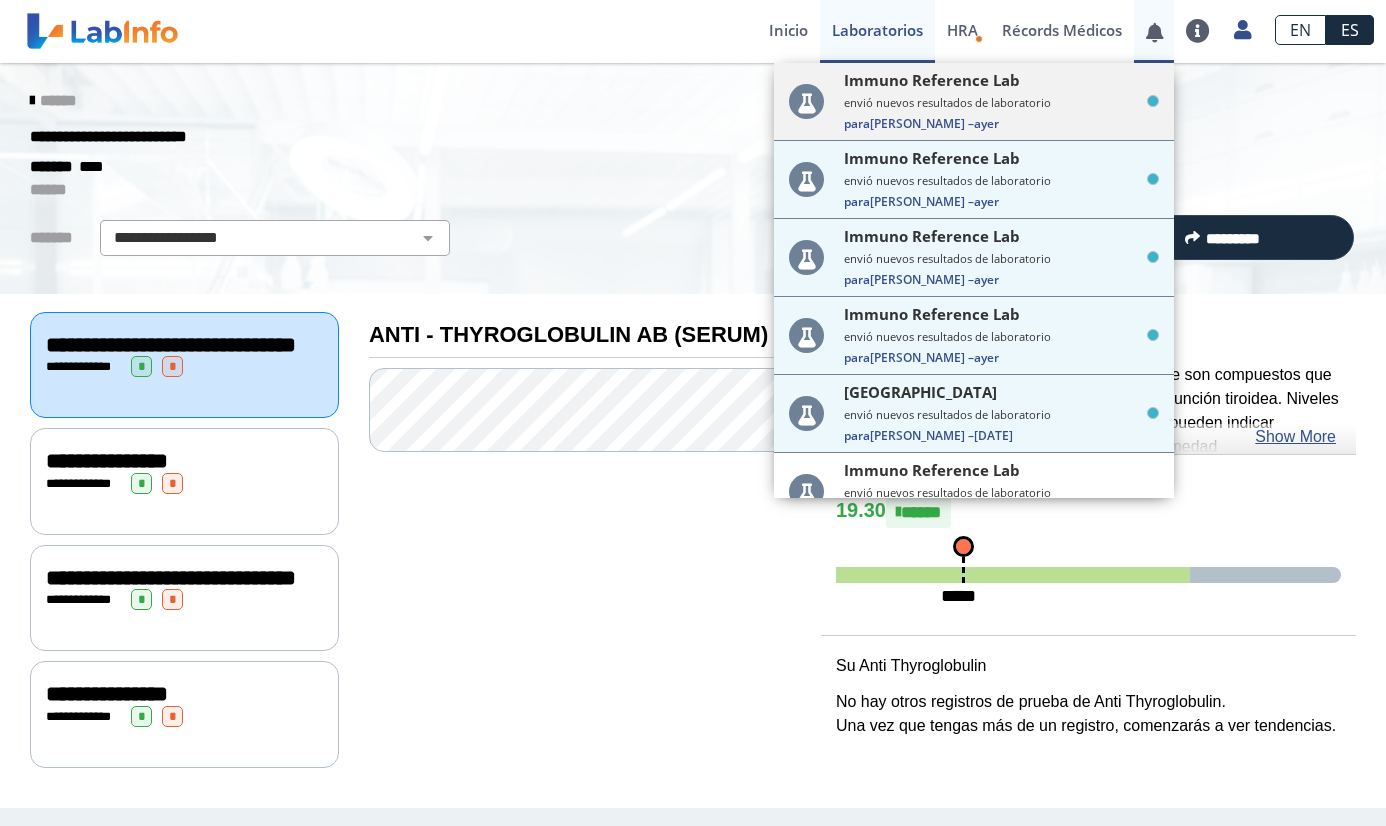 click on "Para  [PERSON_NAME] –  [PERSON_NAME]" at bounding box center (1001, 123) 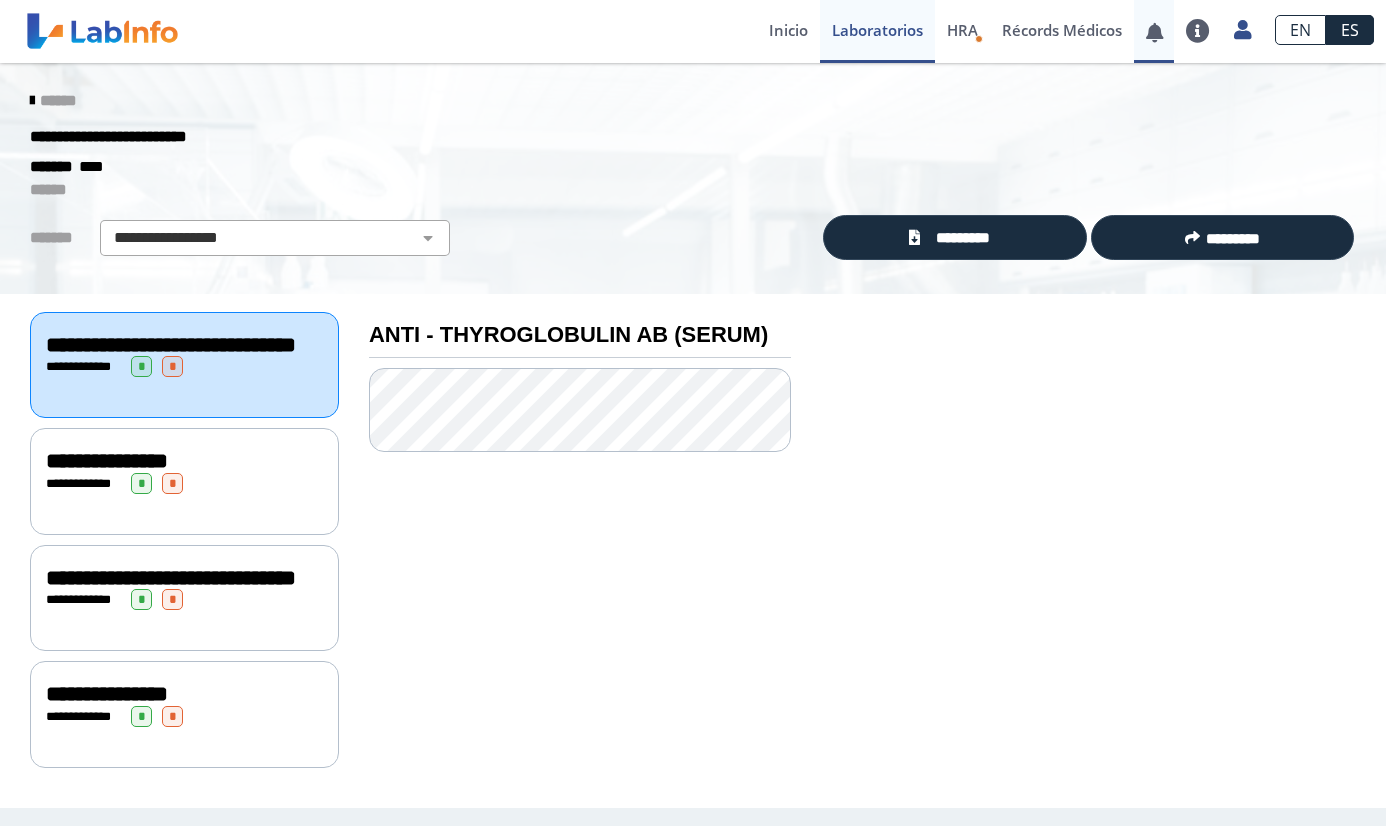 click at bounding box center [1154, 32] 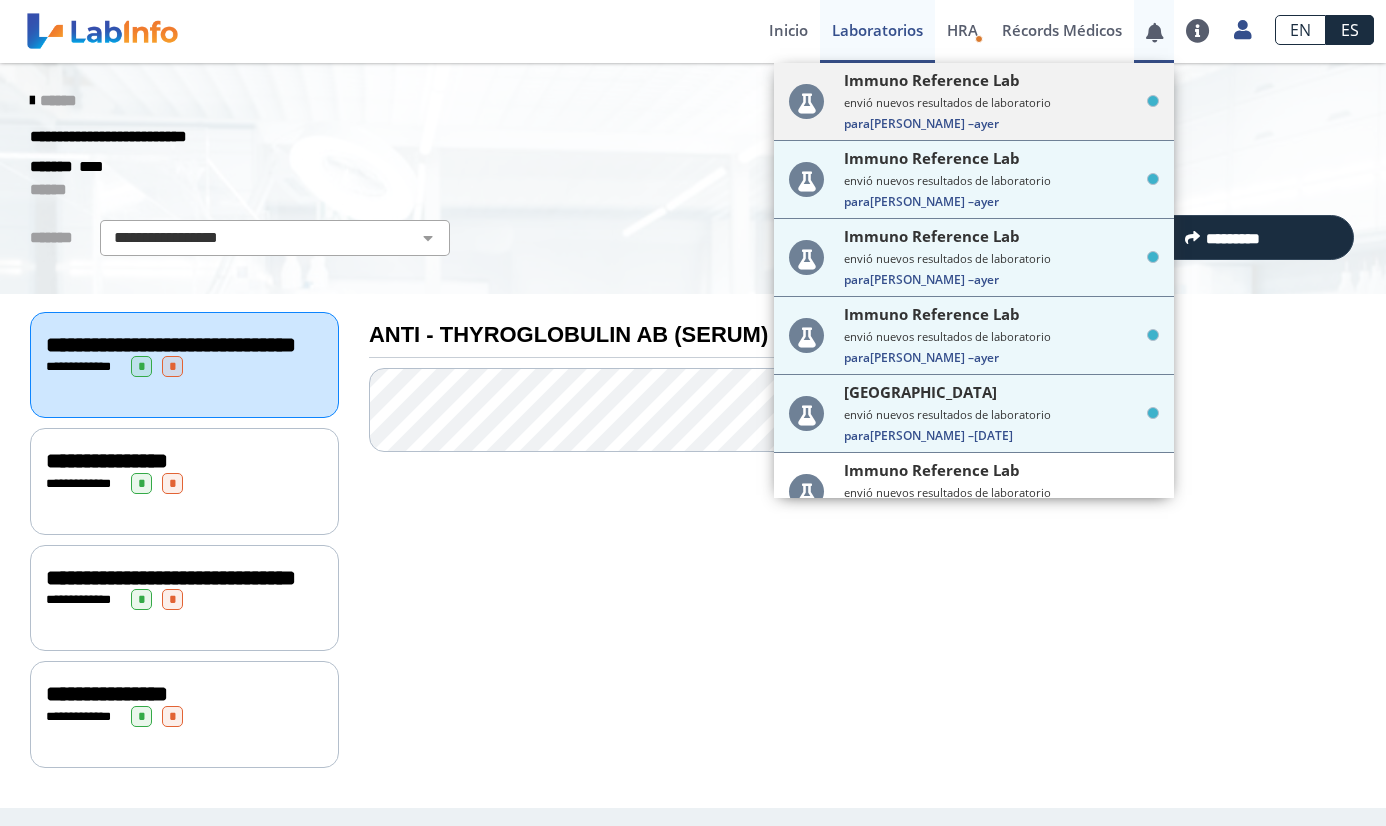 click on "envió nuevos resultados de laboratorio" at bounding box center [1001, 102] 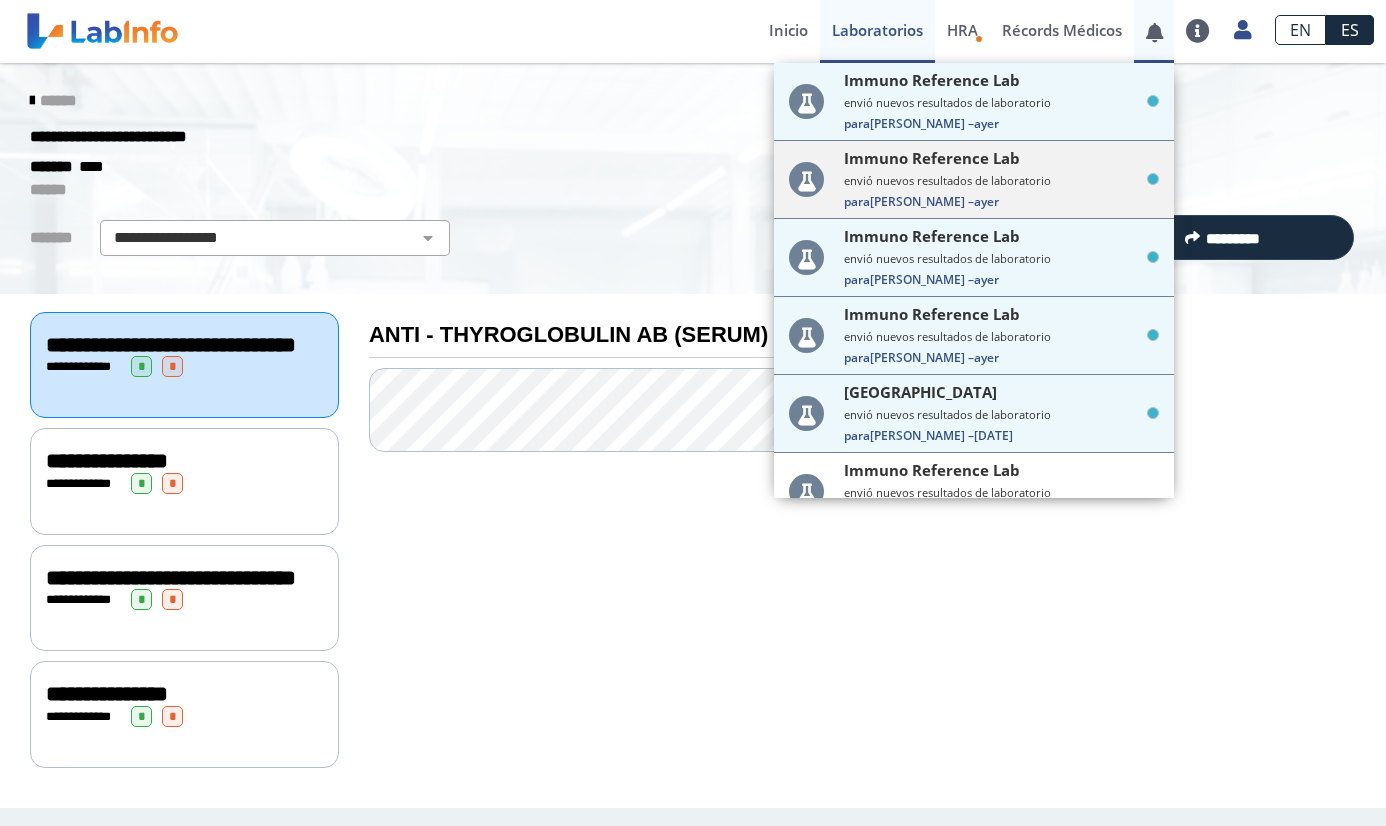 click on "envió nuevos resultados de laboratorio" at bounding box center [1001, 180] 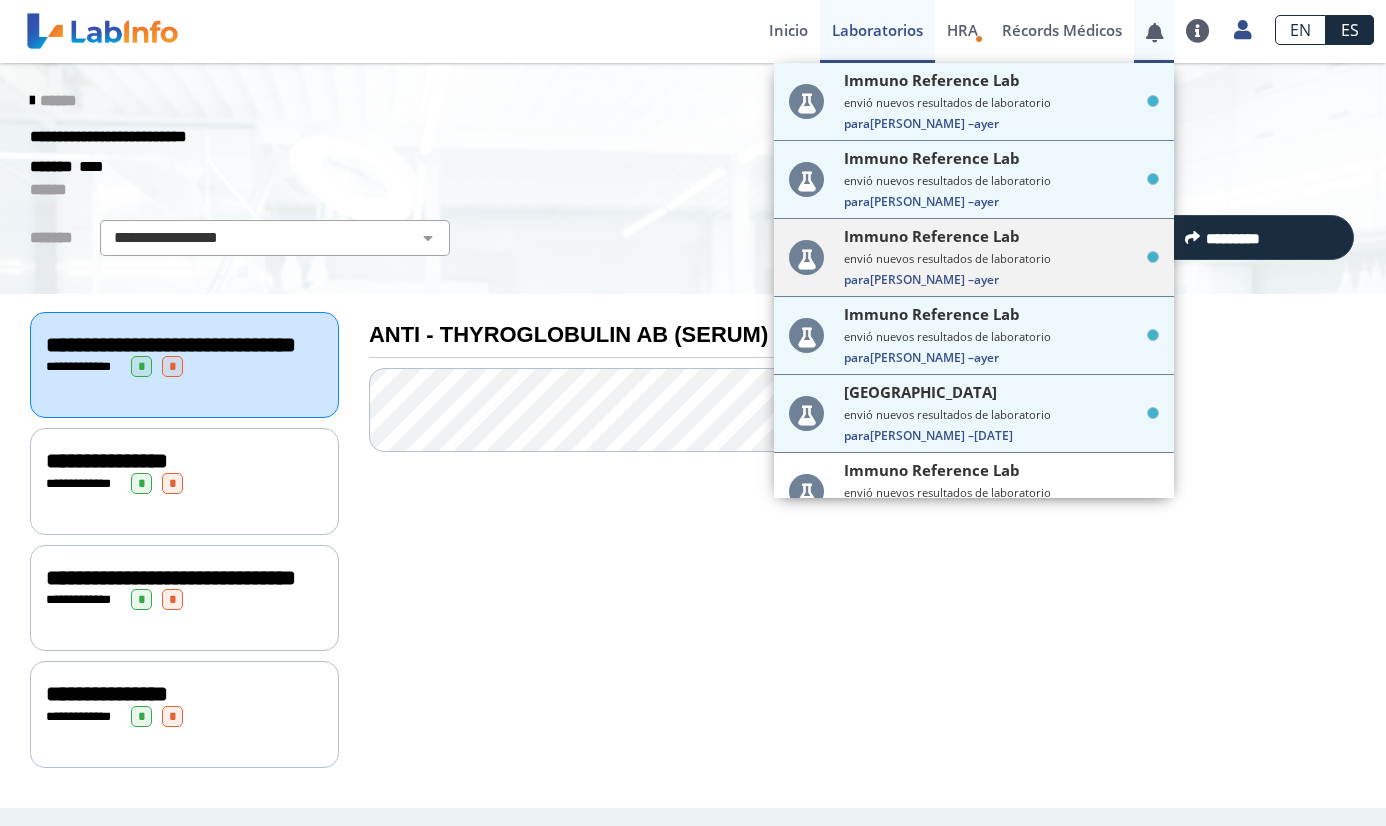 click on "Immuno Reference Lab  envió nuevos resultados de laboratorio Para  [PERSON_NAME] –  [PERSON_NAME]" at bounding box center (1001, 257) 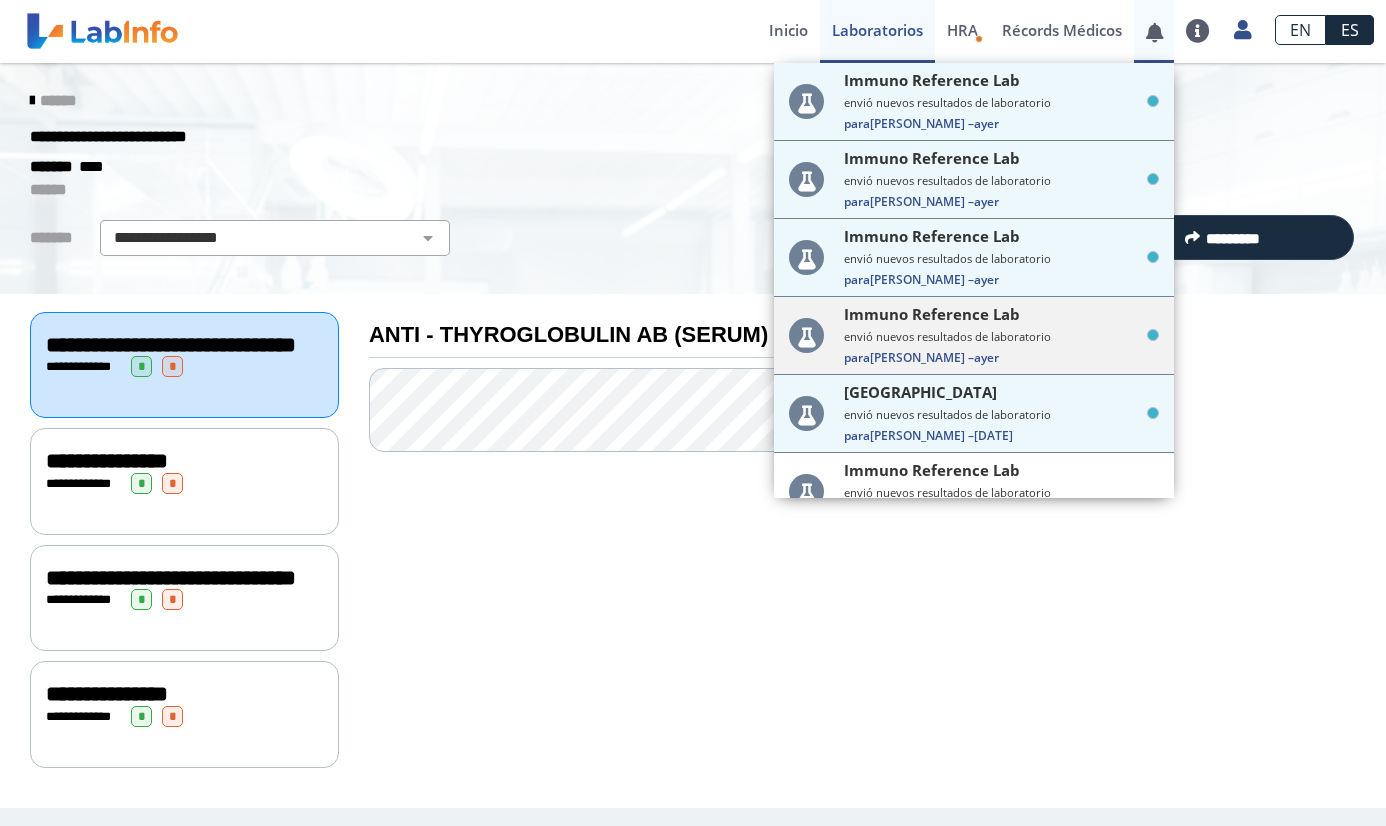 click on "envió nuevos resultados de laboratorio" at bounding box center (1001, 336) 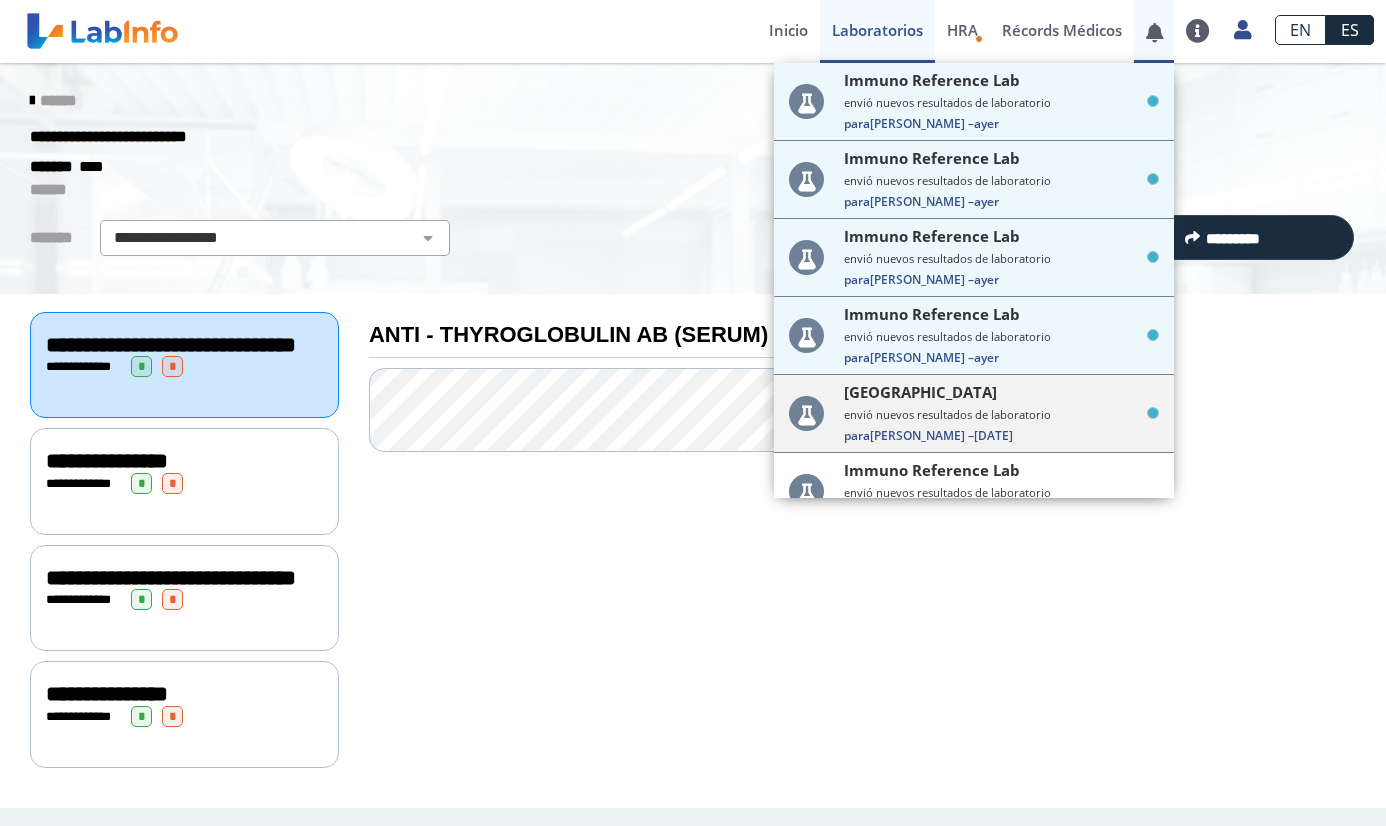 click on "Para  [PERSON_NAME] –  [DATE]" at bounding box center [1001, 435] 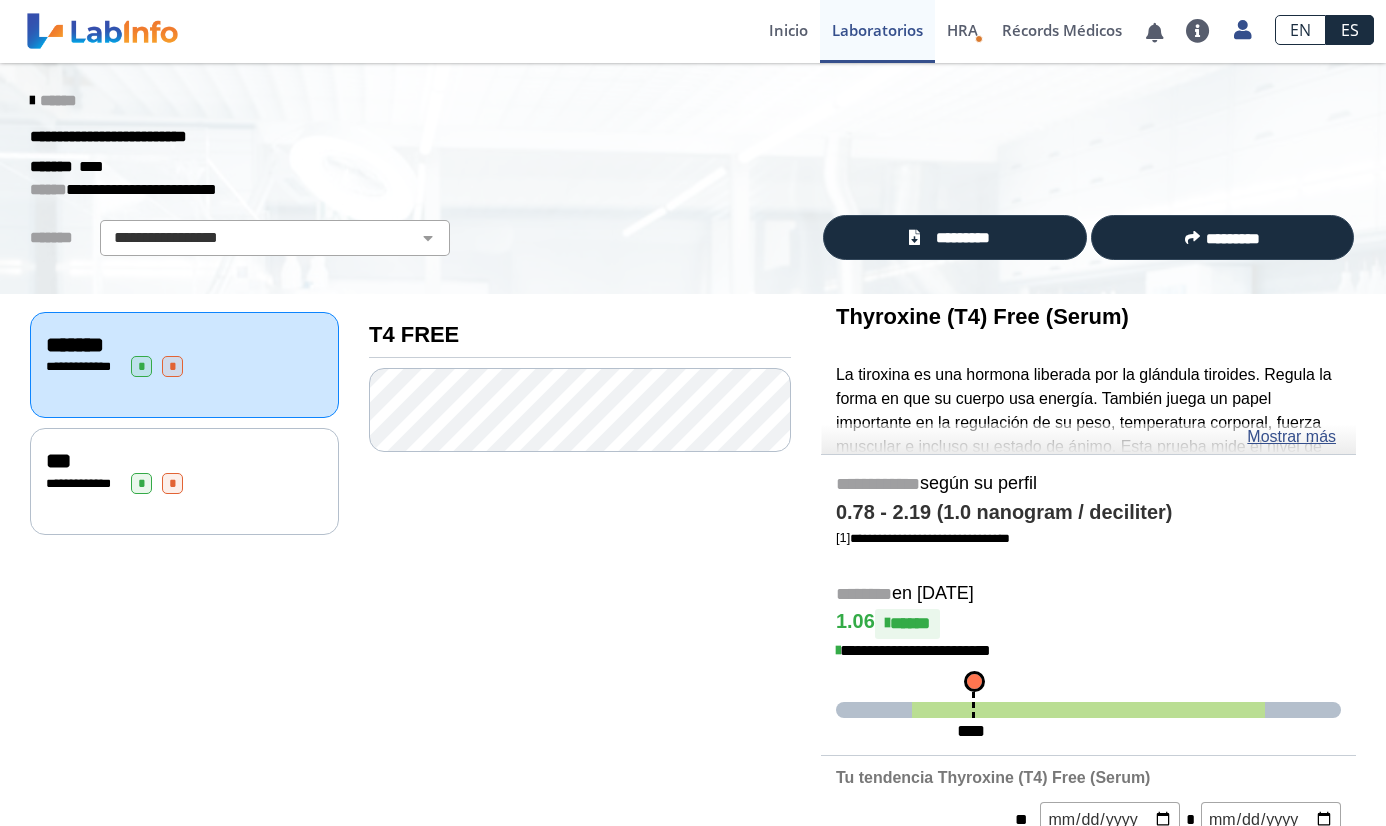 scroll, scrollTop: 0, scrollLeft: 0, axis: both 